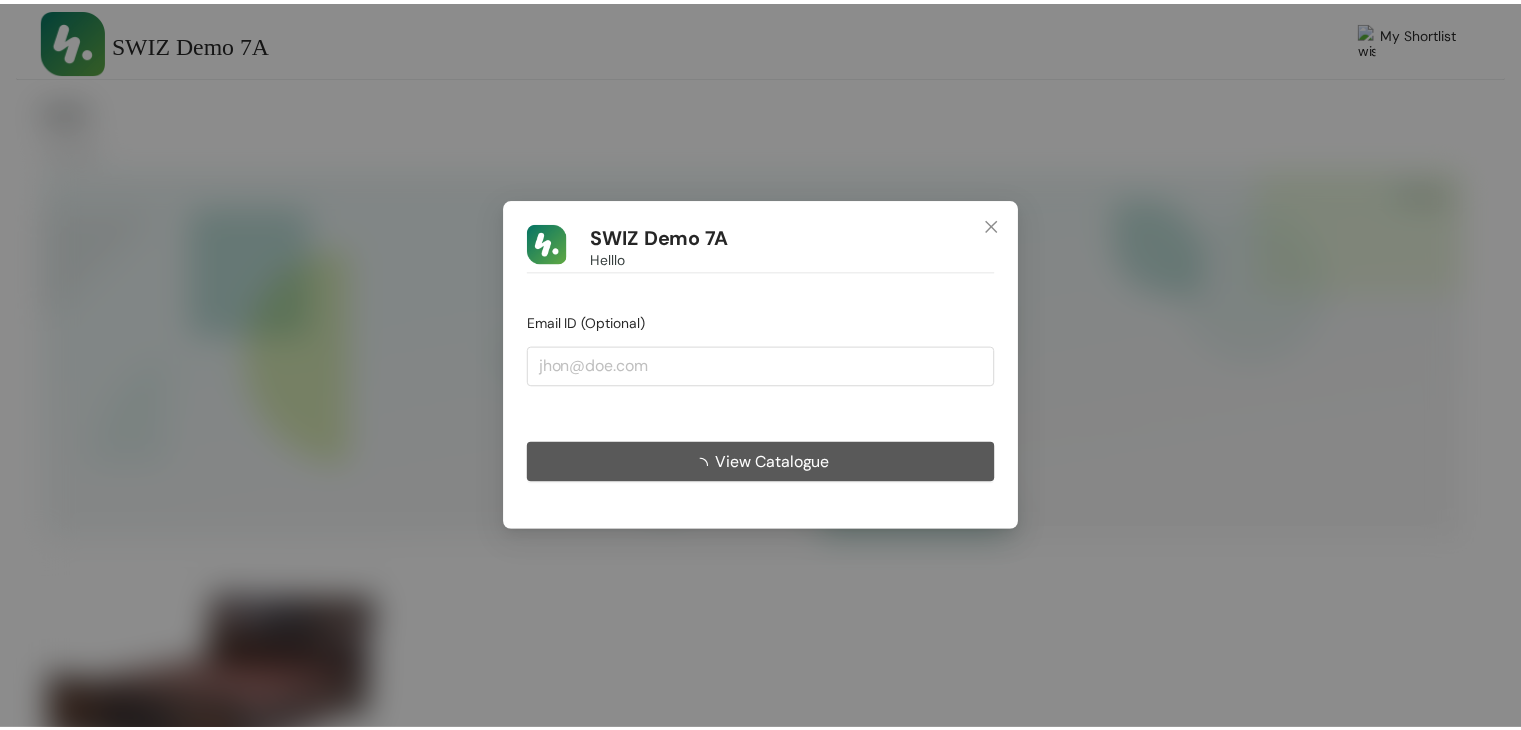 scroll, scrollTop: 0, scrollLeft: 0, axis: both 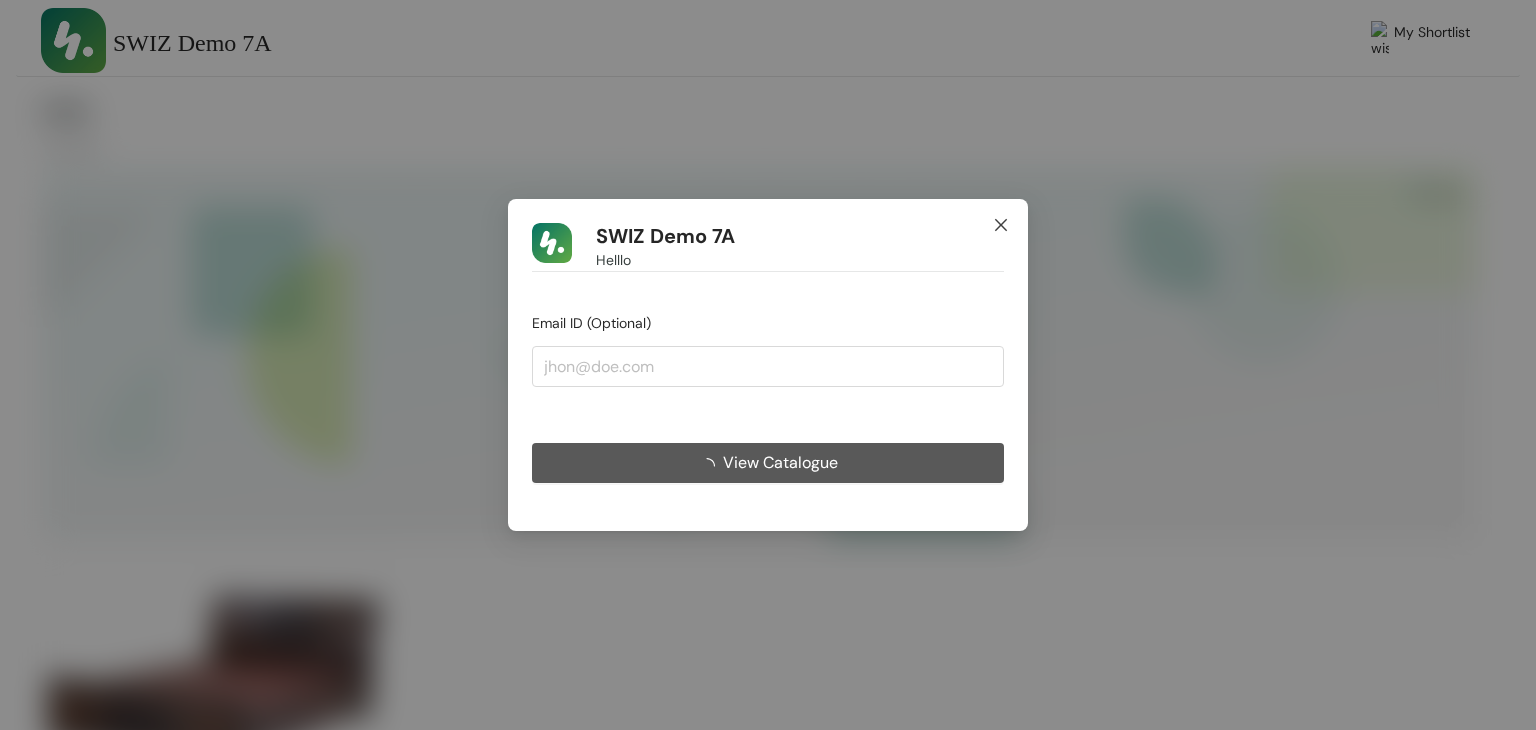 click at bounding box center (1001, 226) 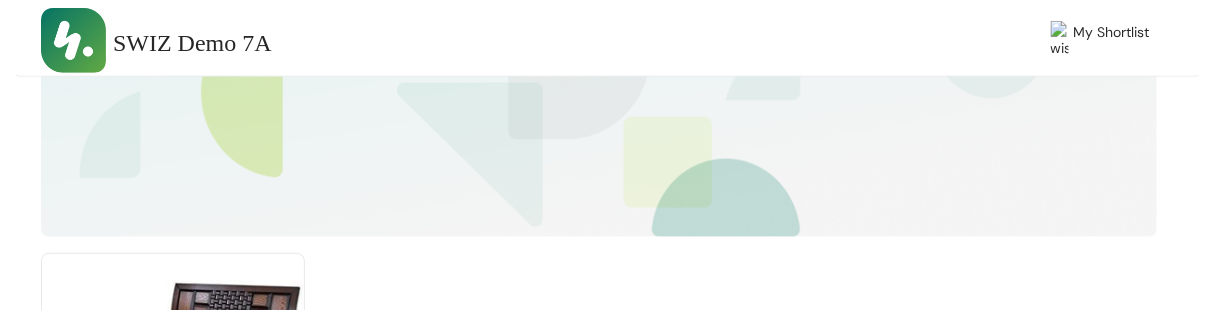 scroll, scrollTop: 497, scrollLeft: 0, axis: vertical 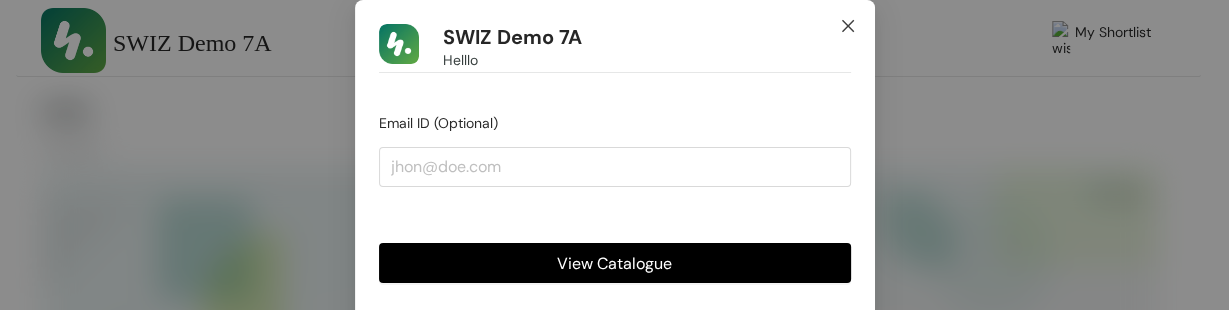 click 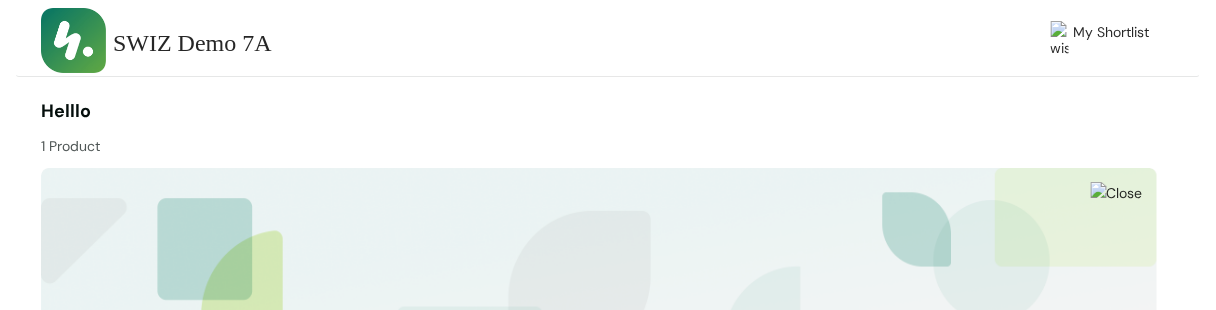 scroll, scrollTop: 497, scrollLeft: 0, axis: vertical 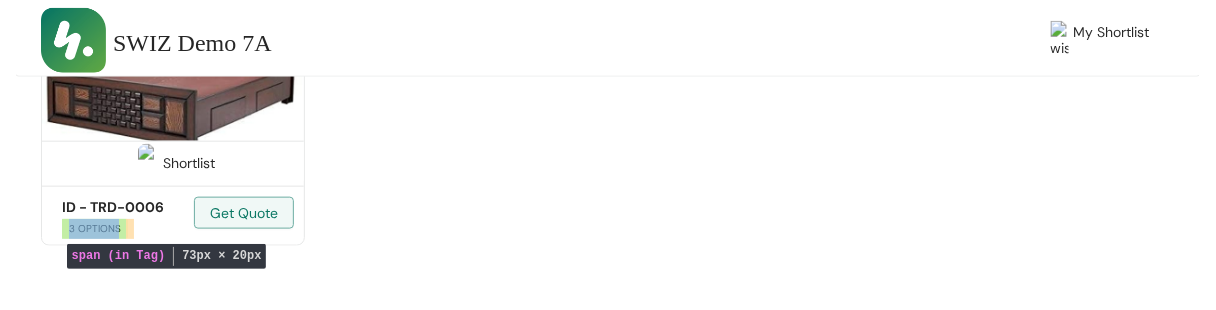 click on "3 OPTIONS" at bounding box center (95, 229) 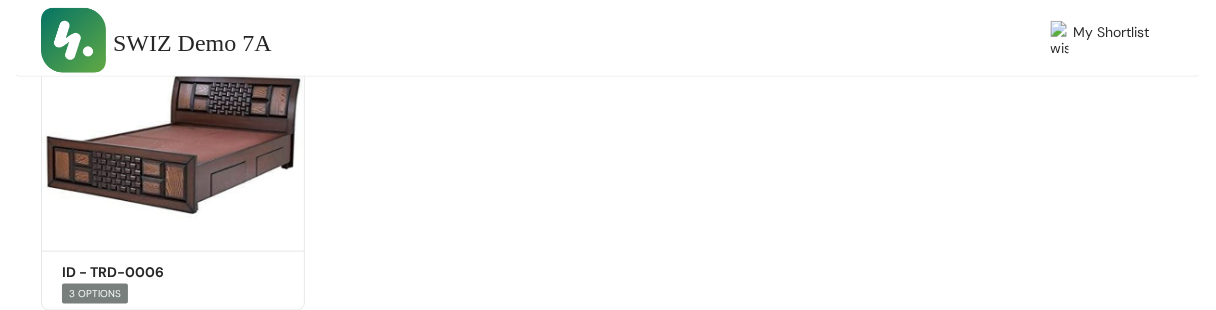 scroll, scrollTop: 497, scrollLeft: 0, axis: vertical 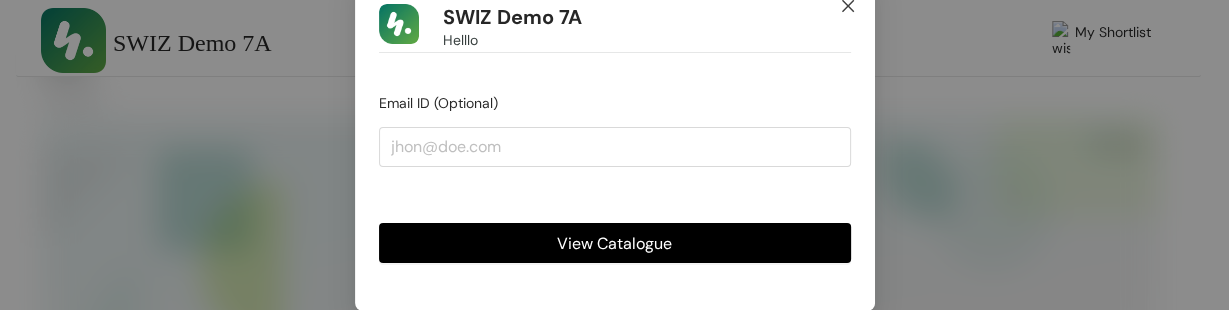 click 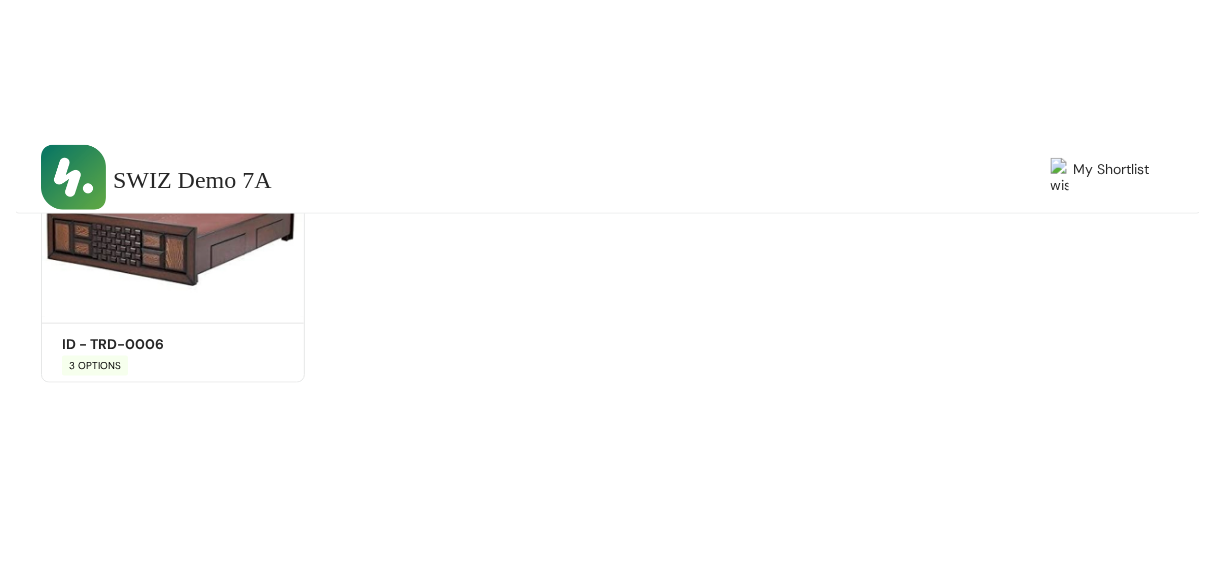 scroll, scrollTop: 224, scrollLeft: 0, axis: vertical 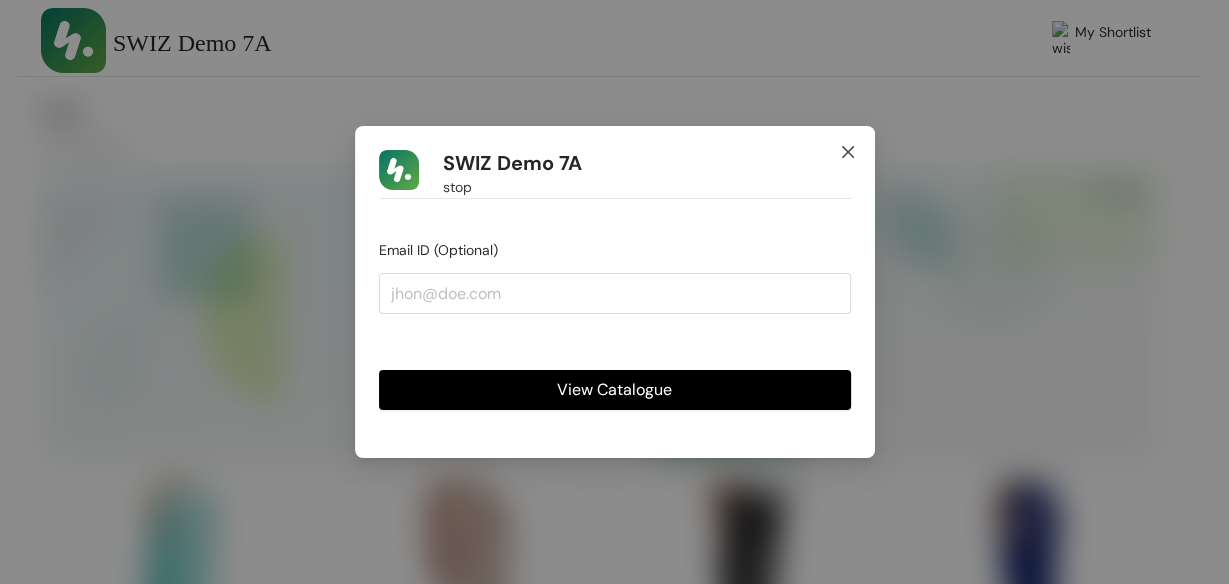 click 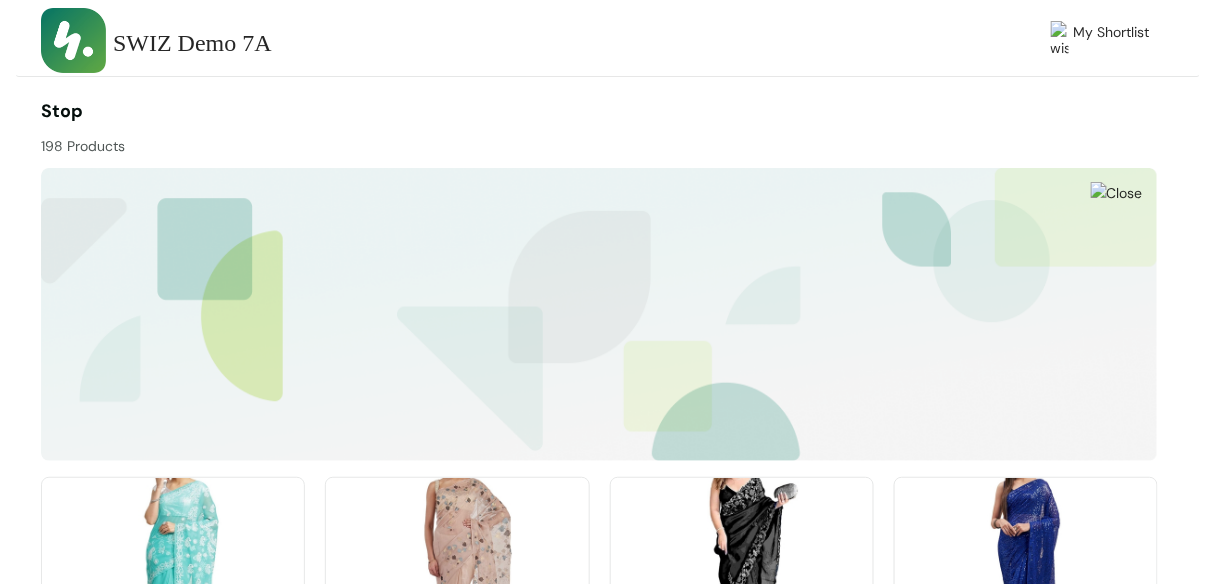 scroll, scrollTop: 0, scrollLeft: 0, axis: both 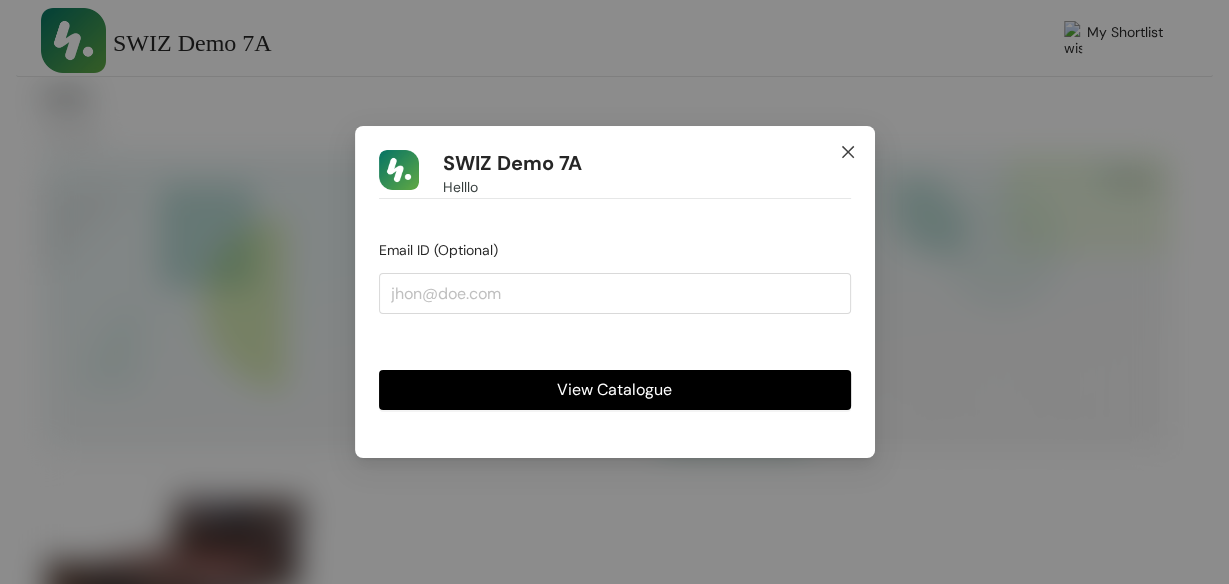 click 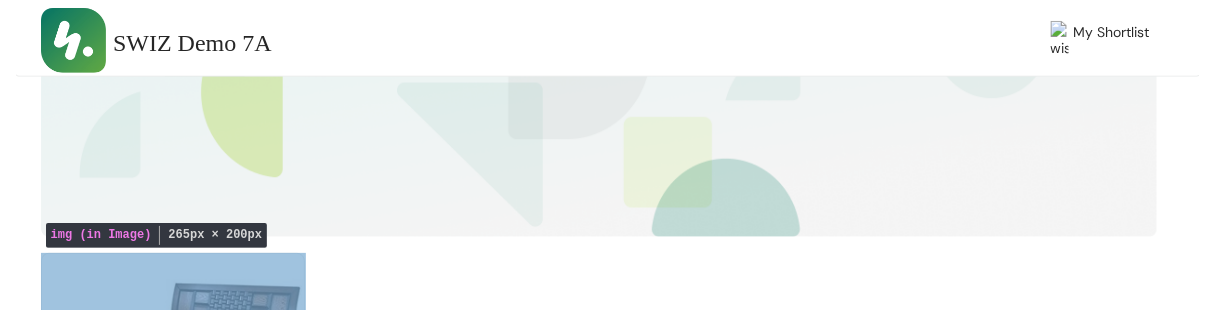scroll, scrollTop: 497, scrollLeft: 0, axis: vertical 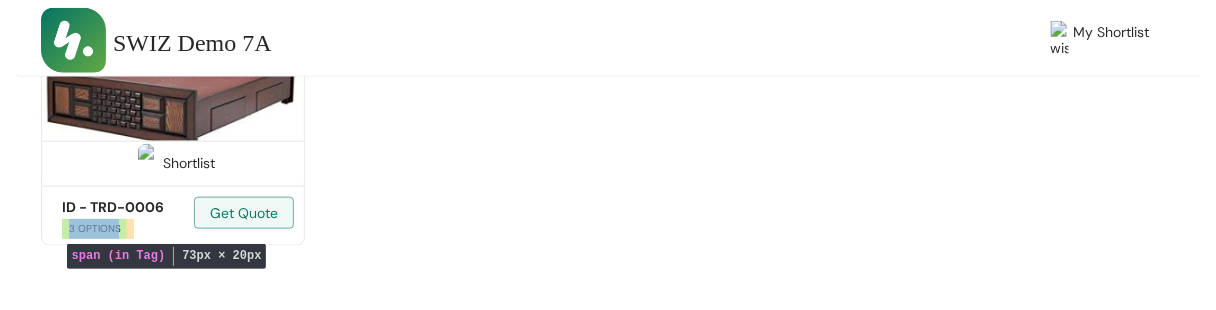 click on "3 OPTIONS" at bounding box center (95, 229) 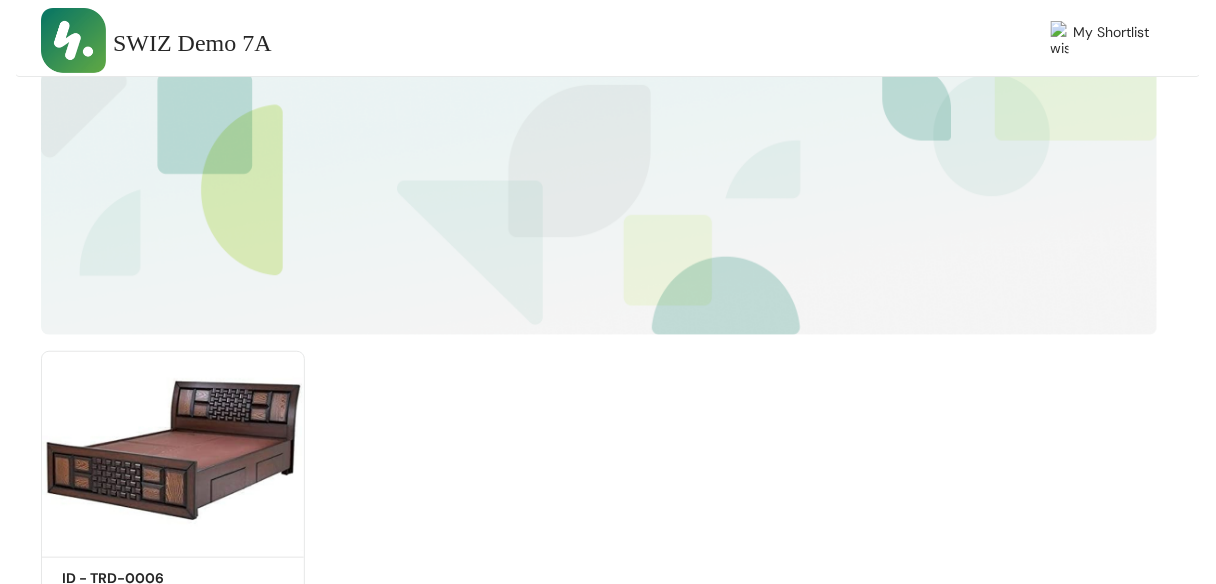 scroll, scrollTop: 224, scrollLeft: 0, axis: vertical 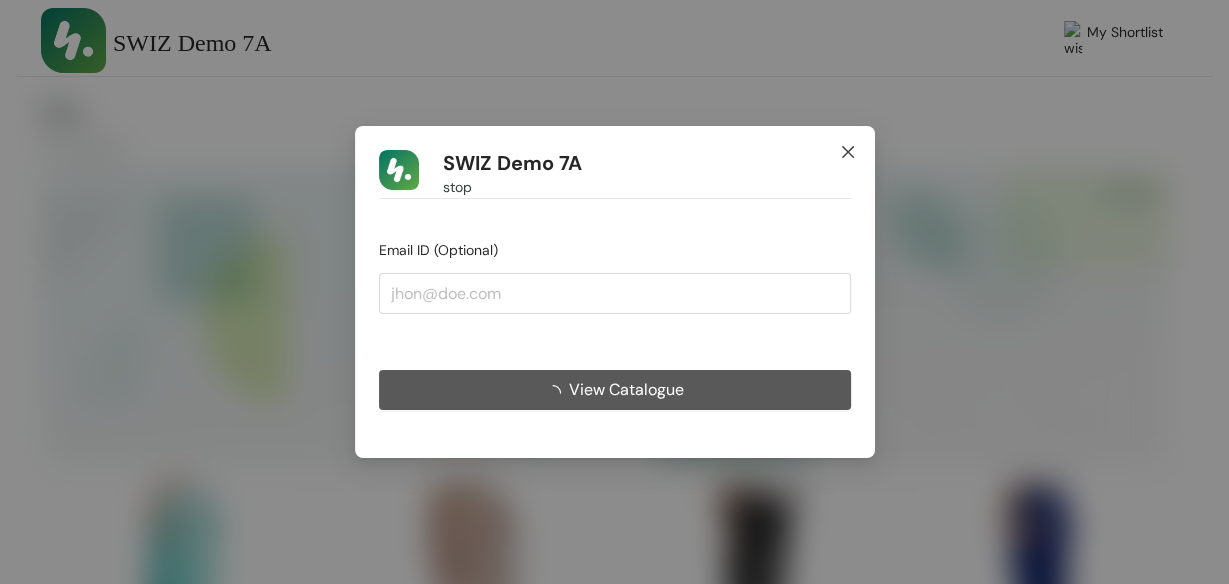 click 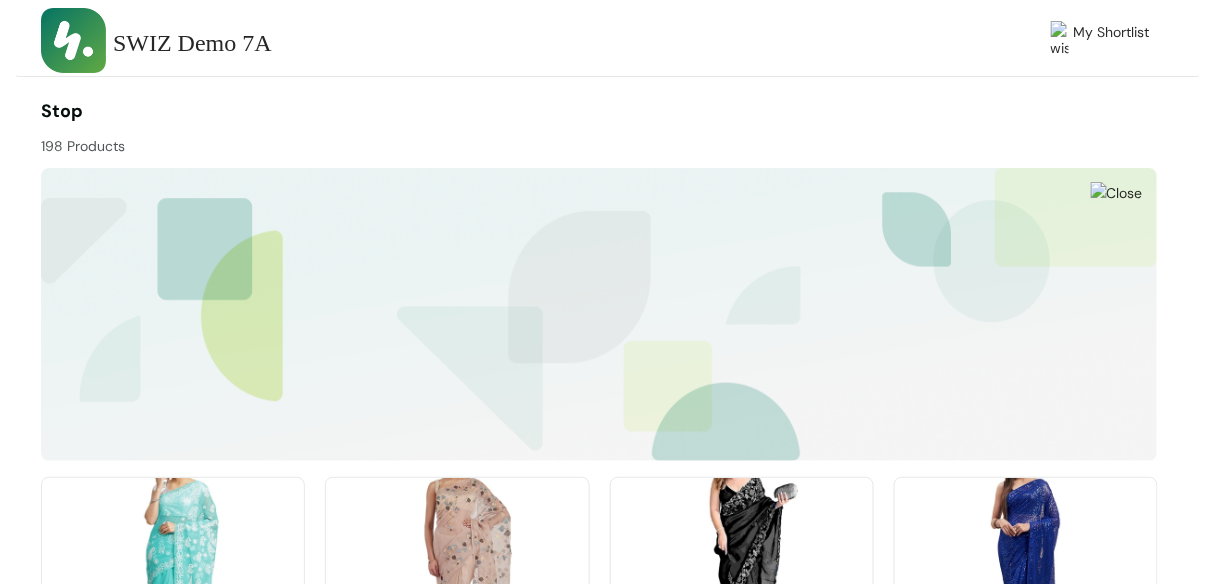 scroll, scrollTop: 2407, scrollLeft: 0, axis: vertical 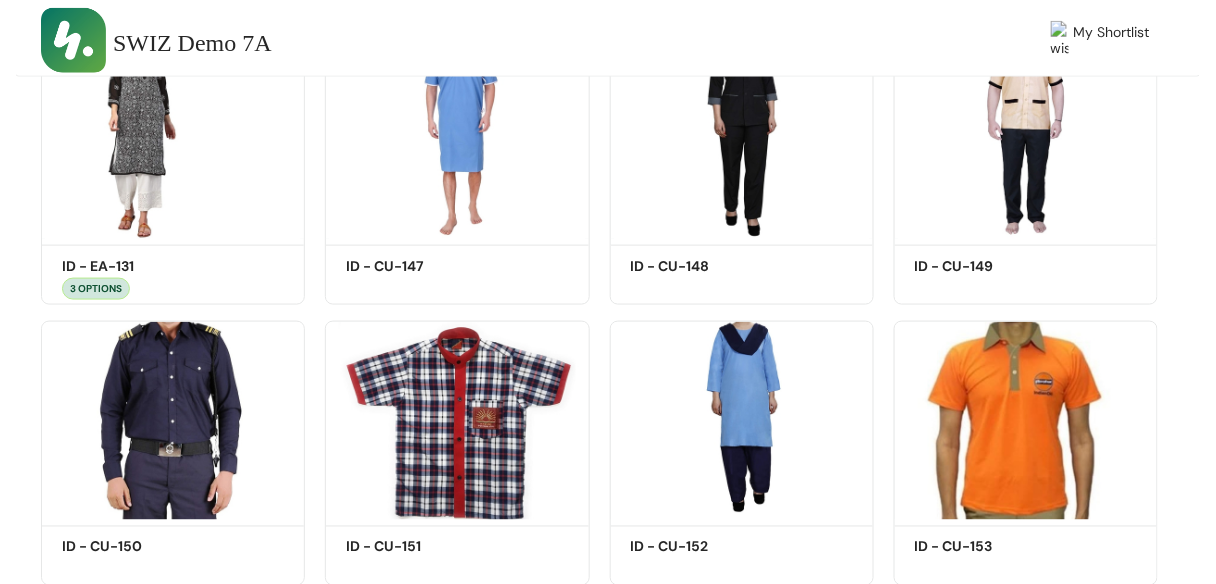 click on "SWIZ Demo 7A  My Shortlist stop 198    Products Shortlist ID - EA-102 Get Quote Shortlist ID - EA-103 Get Quote Shortlist ID - EA-104 Get Quote Shortlist ID - EA-105 Get Quote Shortlist ID - EA-106 Get Quote Shortlist ID - EA-107 Get Quote Shortlist ID - EA-108 Get Quote Shortlist ID - EA-109 Get Quote Shortlist ID - EA-110 Get Quote Shortlist ID - EA-111 Get Quote Shortlist ID - EA-112 Get Quote Shortlist ID - EA-113 Get Quote Shortlist ID - EA-114 Get Quote Shortlist ID - EA-115 Get Quote Shortlist ID - EA-116 Get Quote Shortlist ID - EA-117 Get Quote Shortlist ID - EA-118 Get Quote Shortlist ID - EA-119 Get Quote Shortlist ID - EA-120 Get Quote Shortlist ID - EA-122 Get Quote Shortlist ID - EA-123 Get Quote Shortlist ID - EA-124 Get Quote Shortlist ID - EA-125 Get Quote Shortlist ID - EA-126 Get Quote Shortlist ID - EA-127 Get Quote Shortlist ID - EA-128 Get Quote Shortlist ID - EA-129 Get Quote Shortlist ID - EA-130 Get Quote Shortlist ID - EA-131 Get Quote 3 OPTIONS Shortlist ID - CU-147 Get Quote" at bounding box center (608, 668) 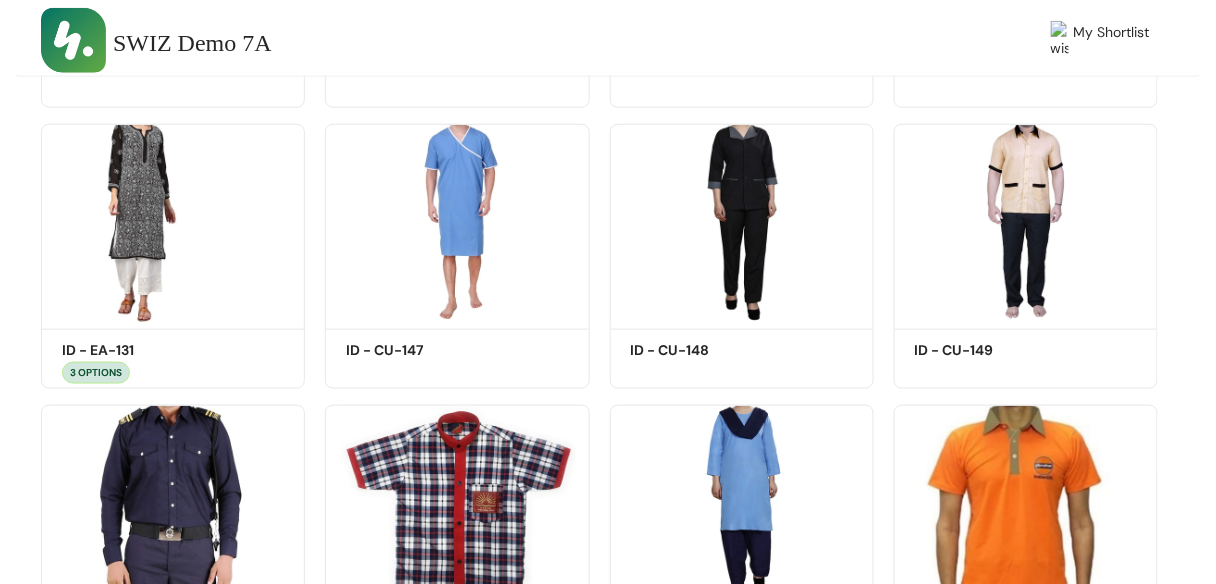 scroll, scrollTop: 2312, scrollLeft: 0, axis: vertical 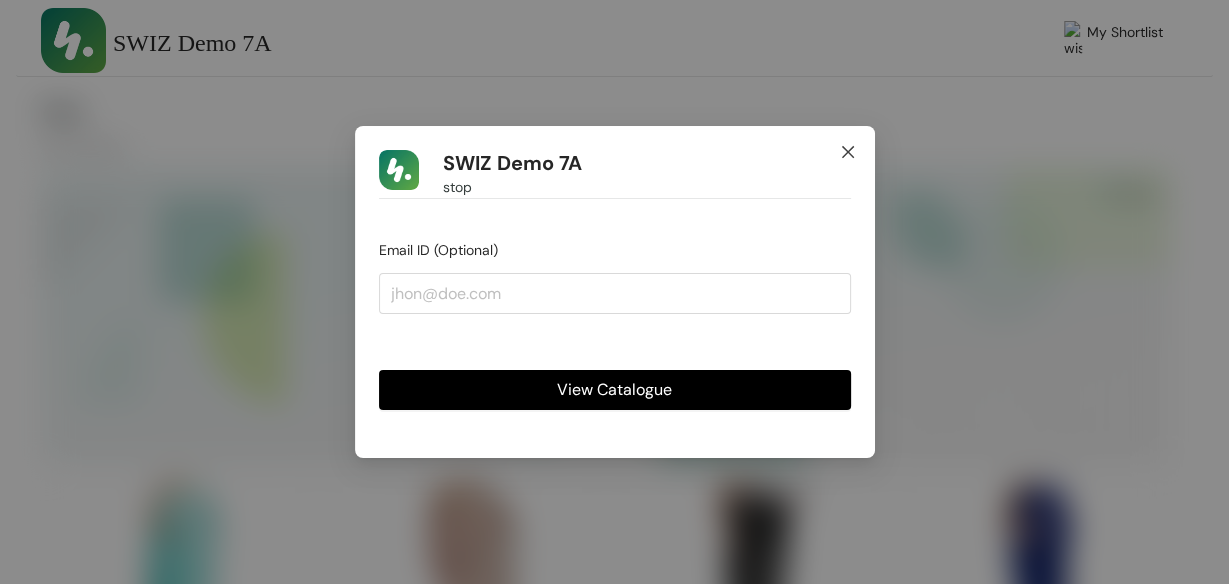 click 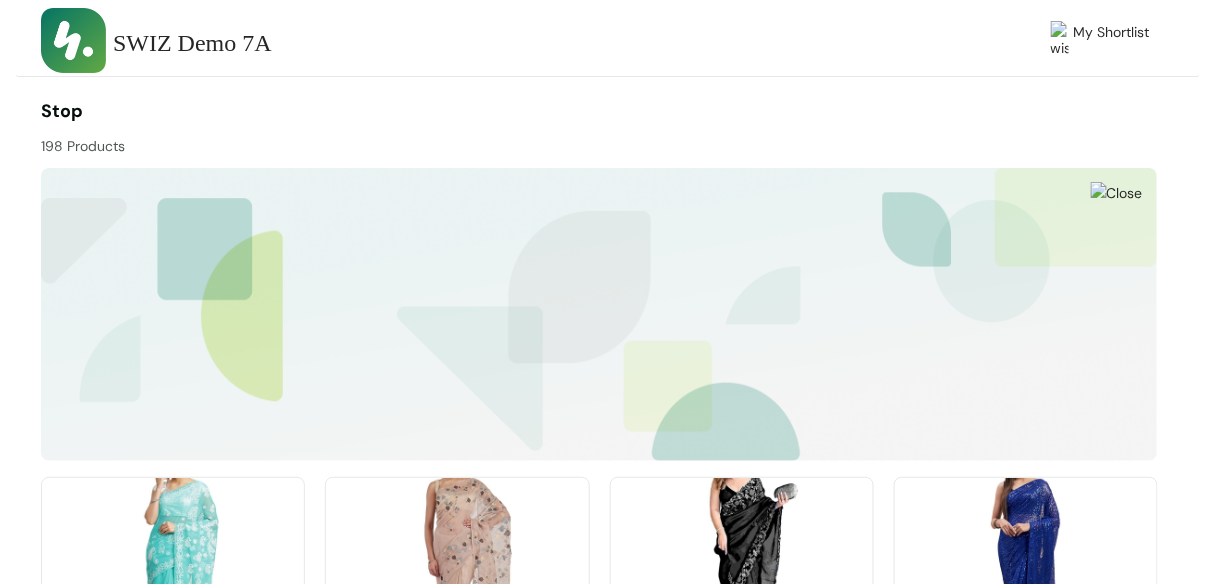 scroll, scrollTop: 2407, scrollLeft: 0, axis: vertical 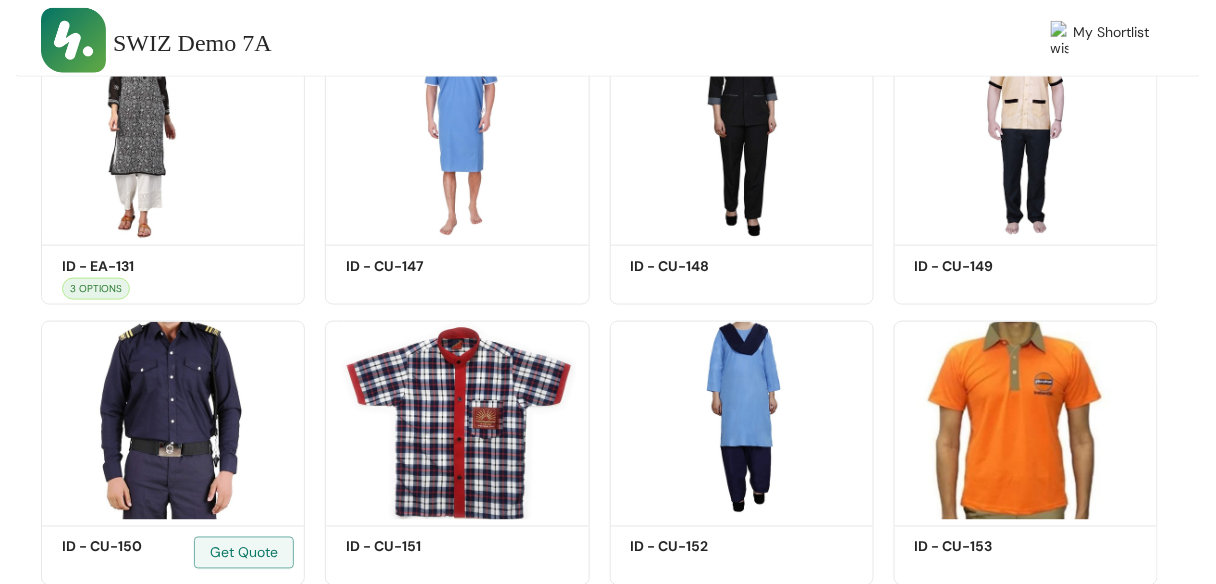 click on "Shortlist ID - CU-150 Get Quote" at bounding box center [173, 445] 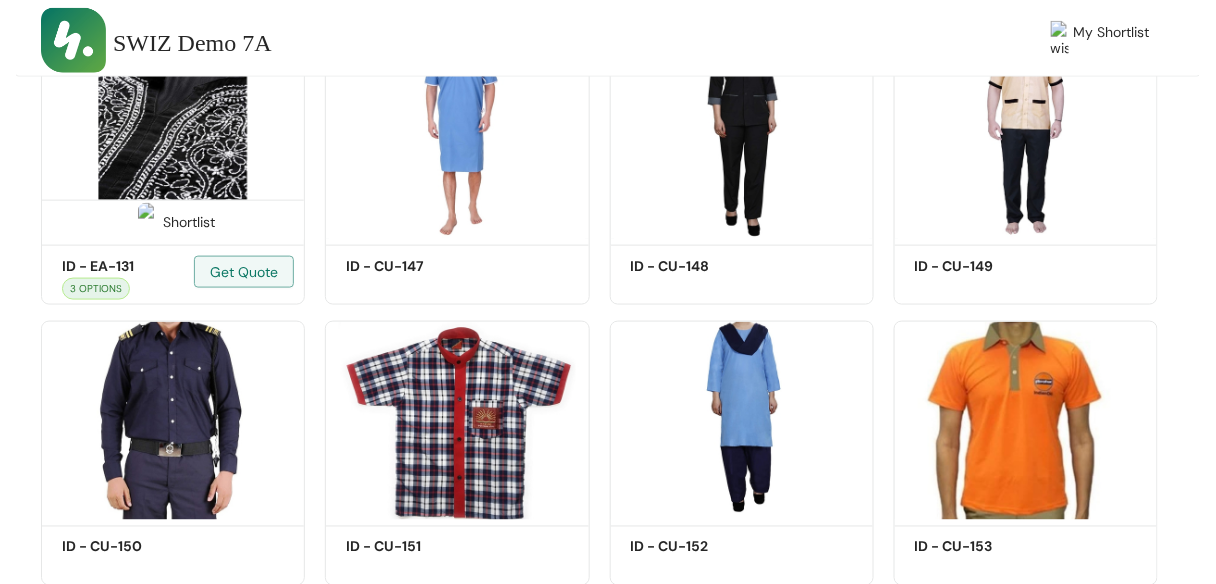 click on "3 OPTIONS" at bounding box center [96, 289] 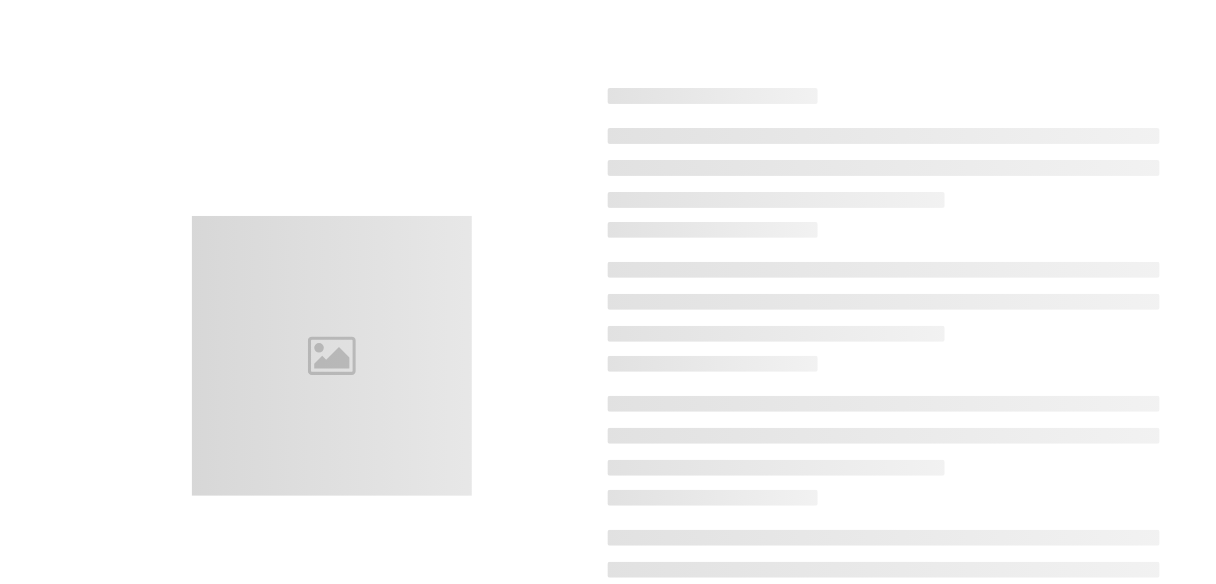 scroll, scrollTop: 0, scrollLeft: 0, axis: both 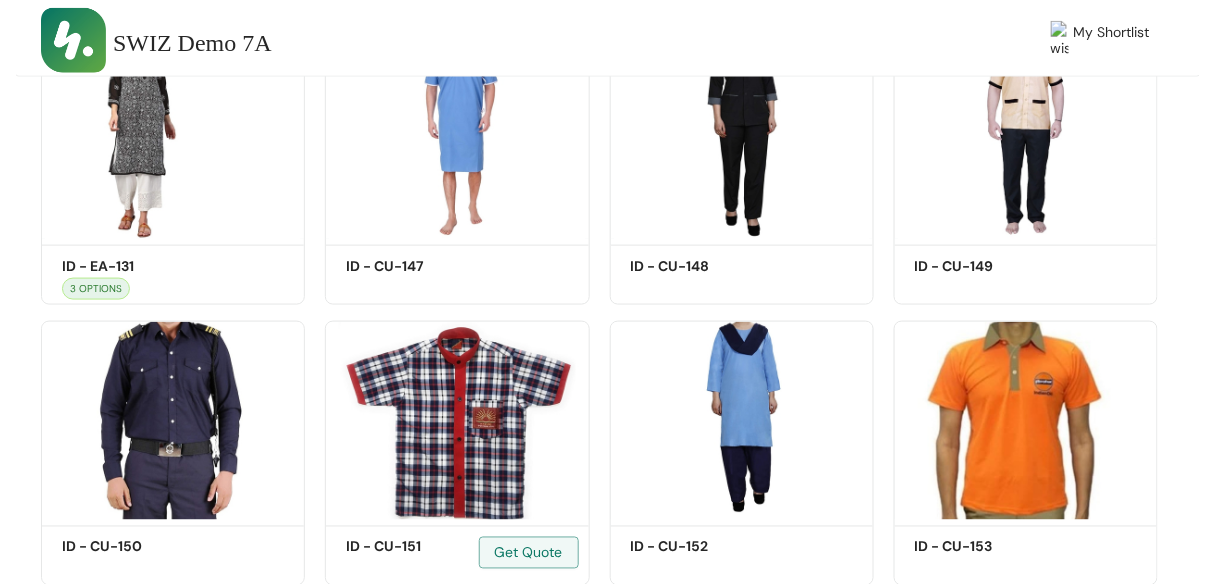 click on "Shortlist ID - CU-151 Get Quote" at bounding box center (457, 445) 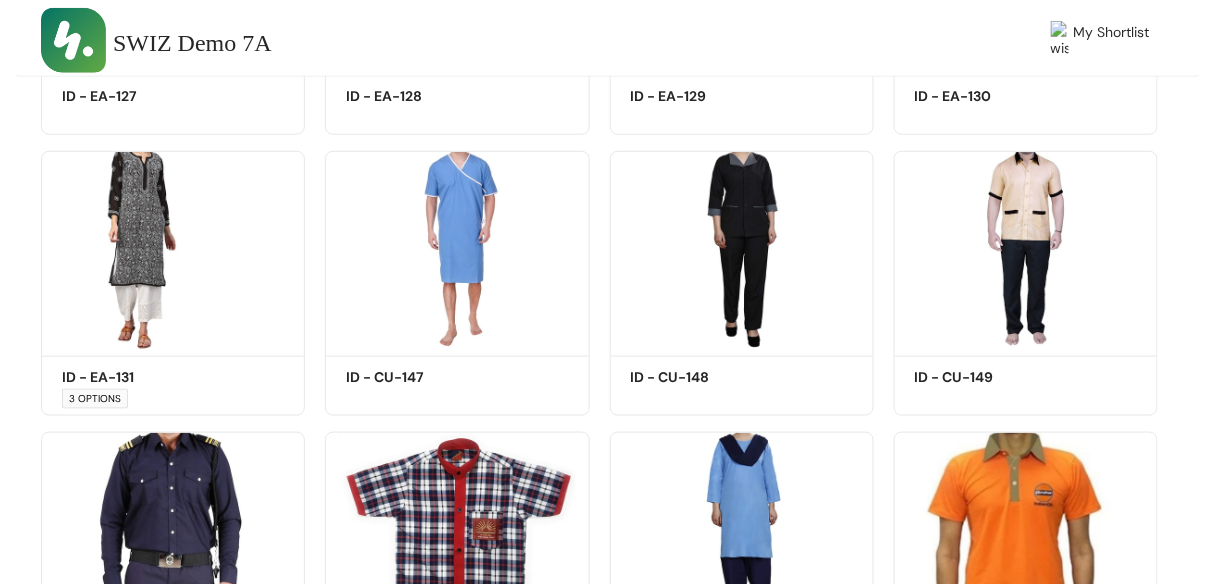 scroll, scrollTop: 2295, scrollLeft: 0, axis: vertical 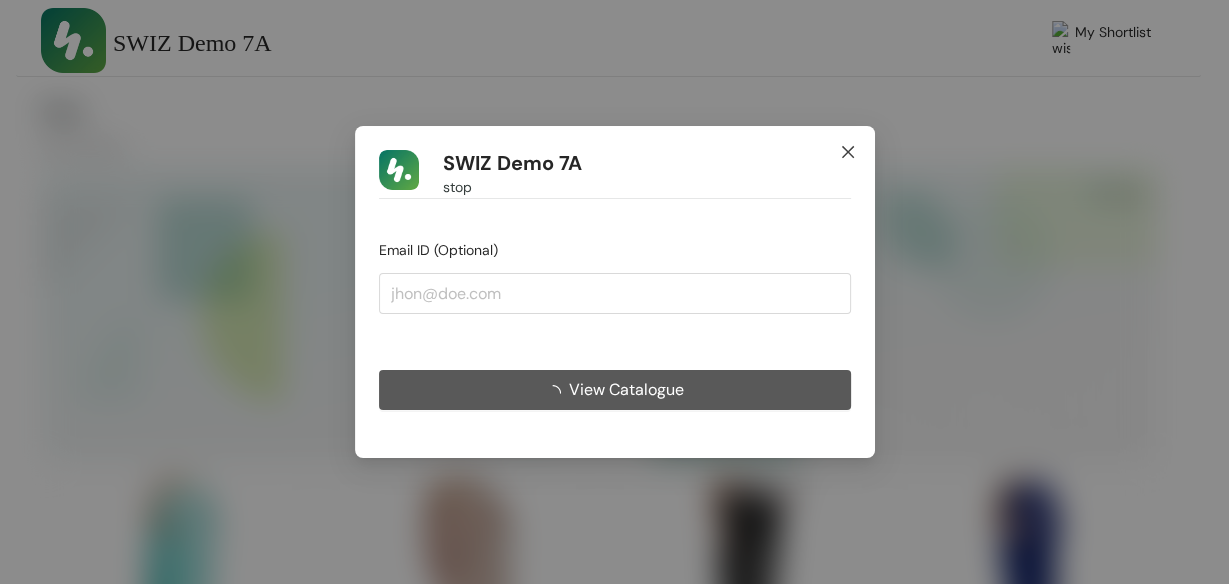 click at bounding box center [848, 153] 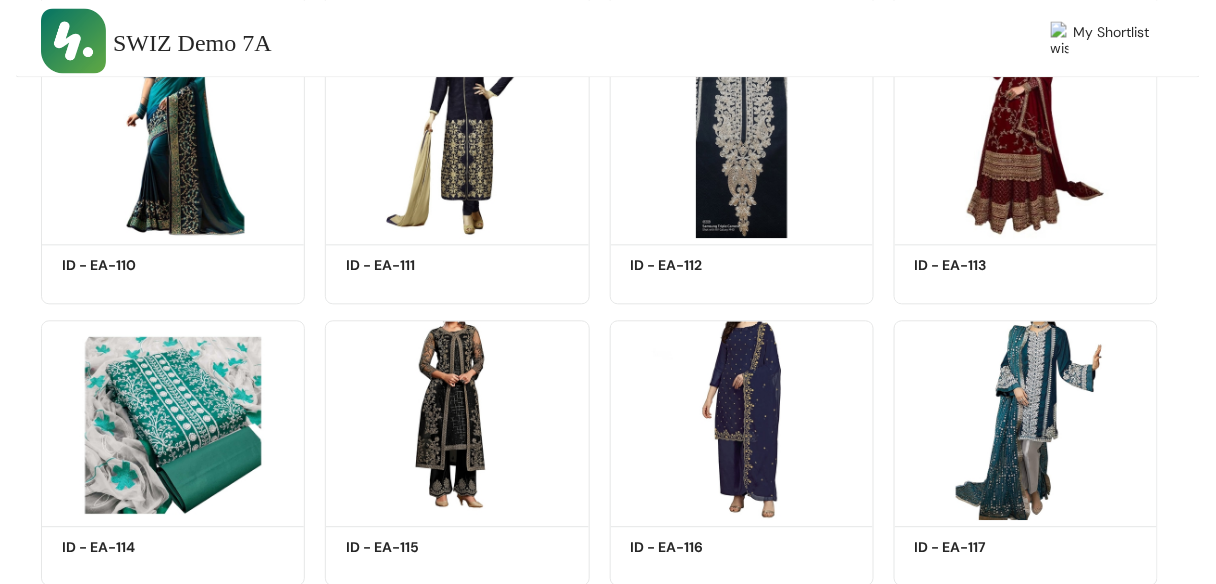 scroll, scrollTop: 2407, scrollLeft: 0, axis: vertical 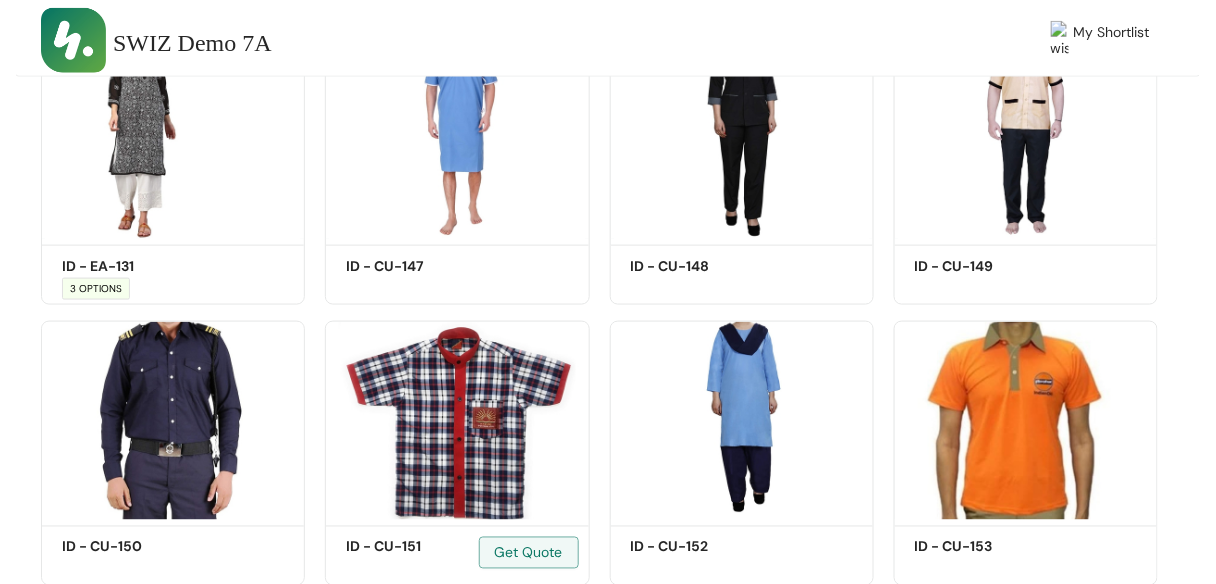 click on "Shortlist ID - CU-151 Get Quote" at bounding box center (457, 445) 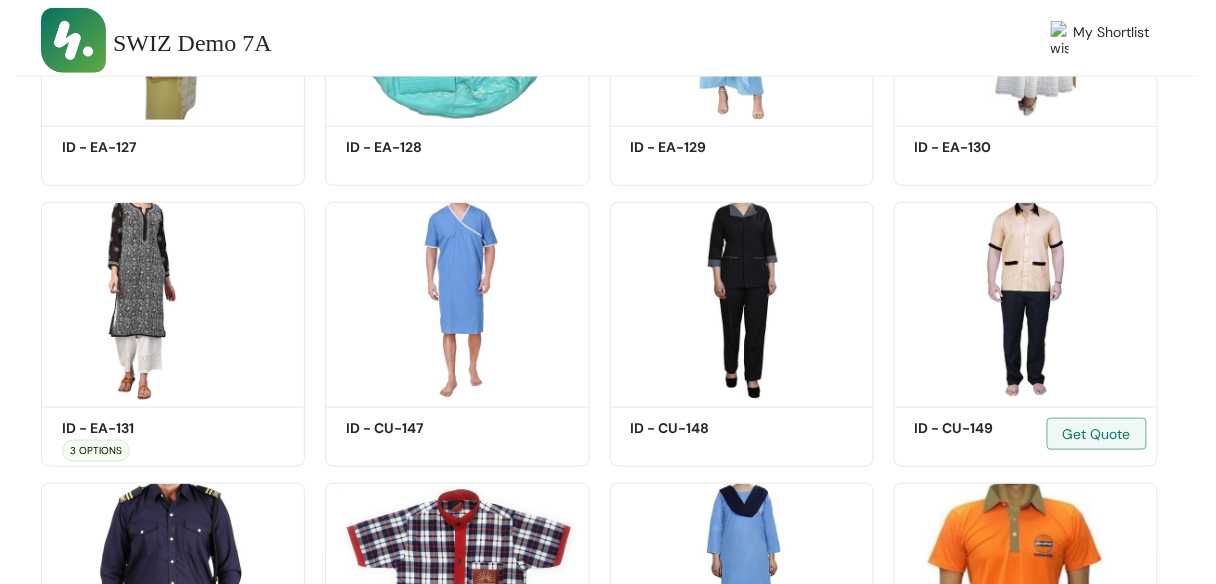 scroll, scrollTop: 2341, scrollLeft: 0, axis: vertical 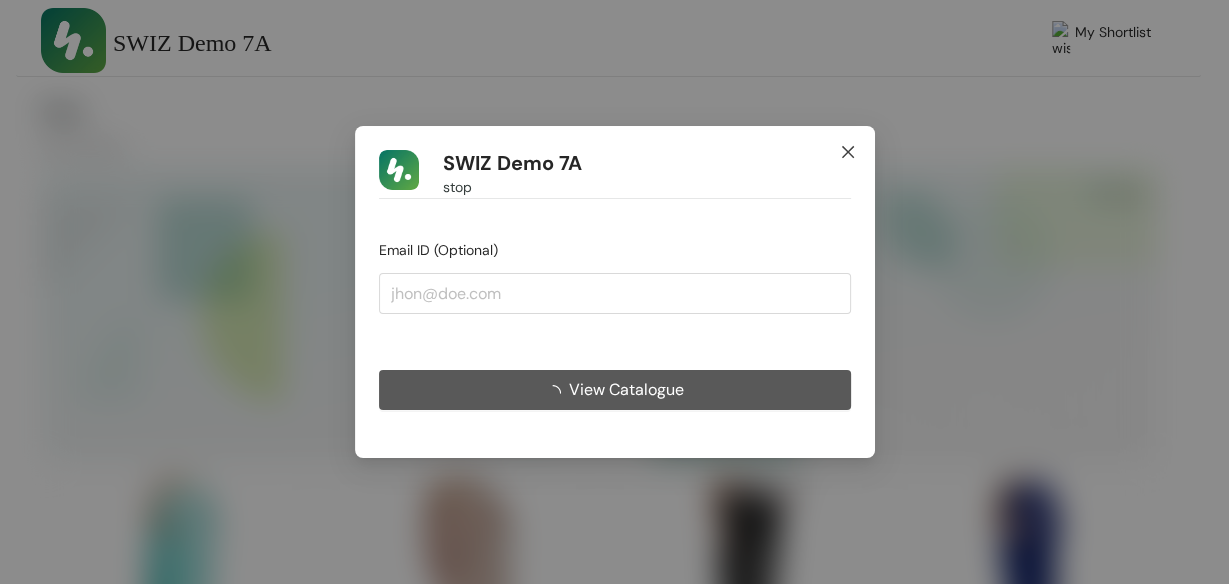 click 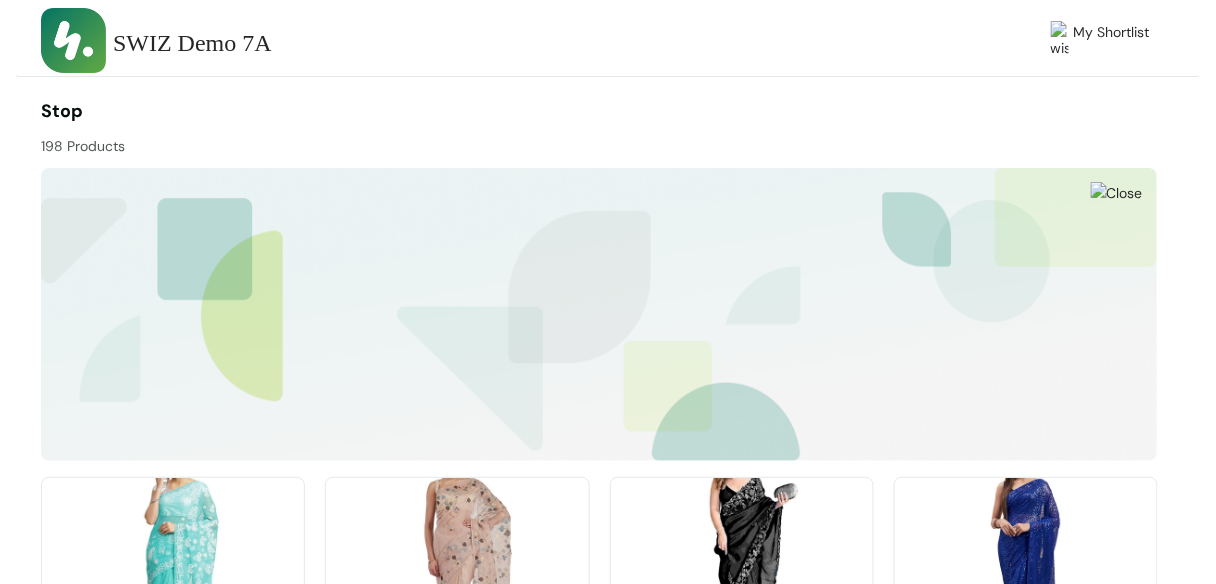 click at bounding box center (879, 127) 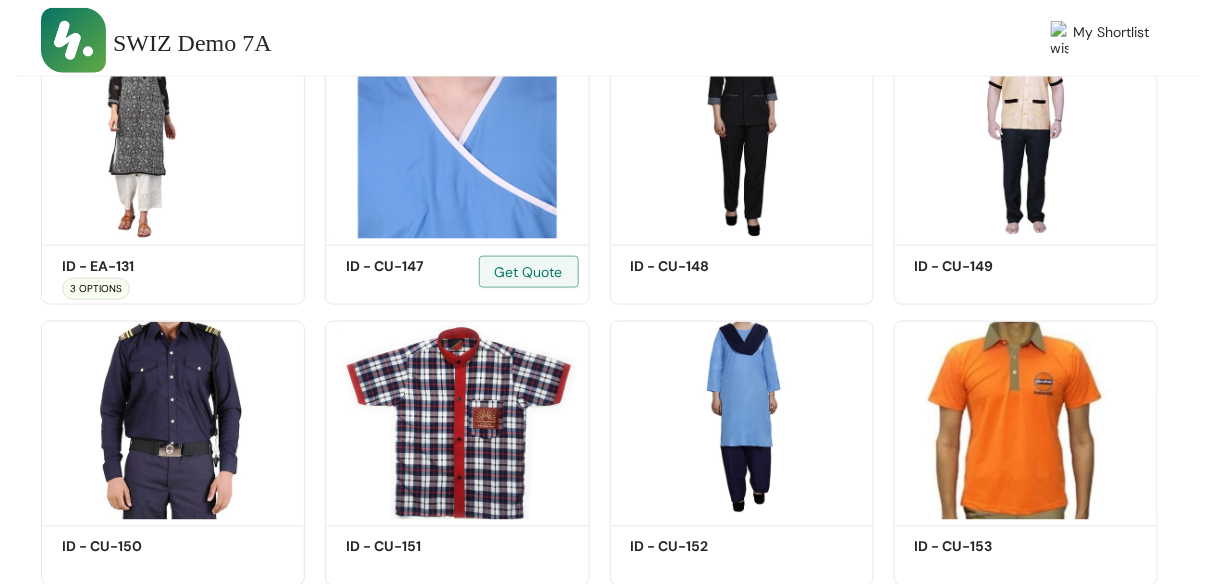 click on "Shortlist ID - CU-147 Get Quote" at bounding box center [457, 164] 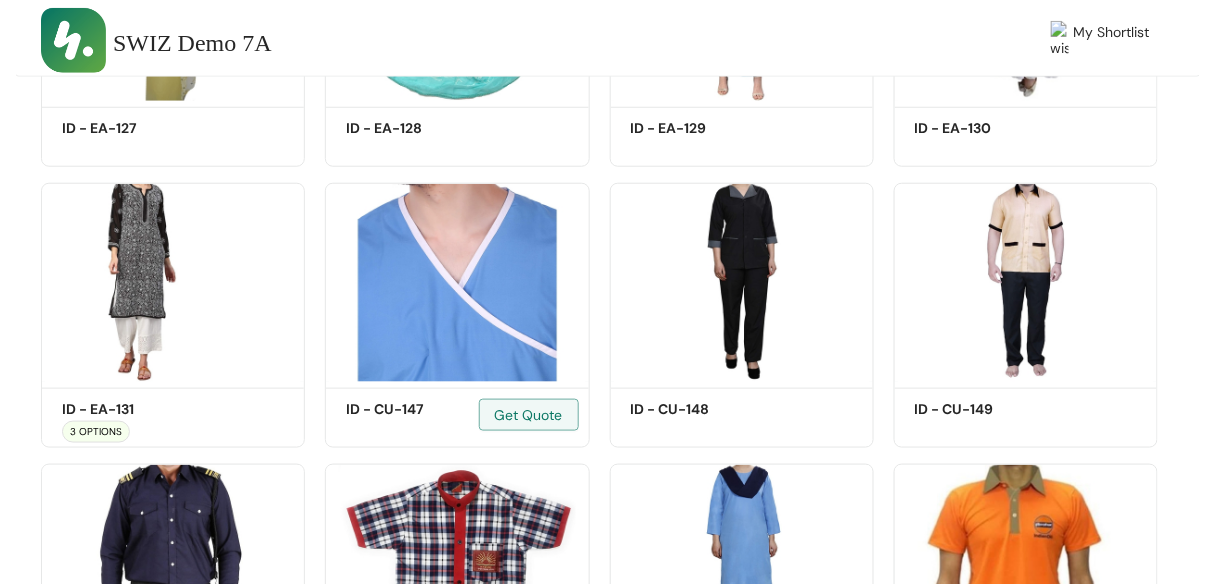 scroll, scrollTop: 2263, scrollLeft: 0, axis: vertical 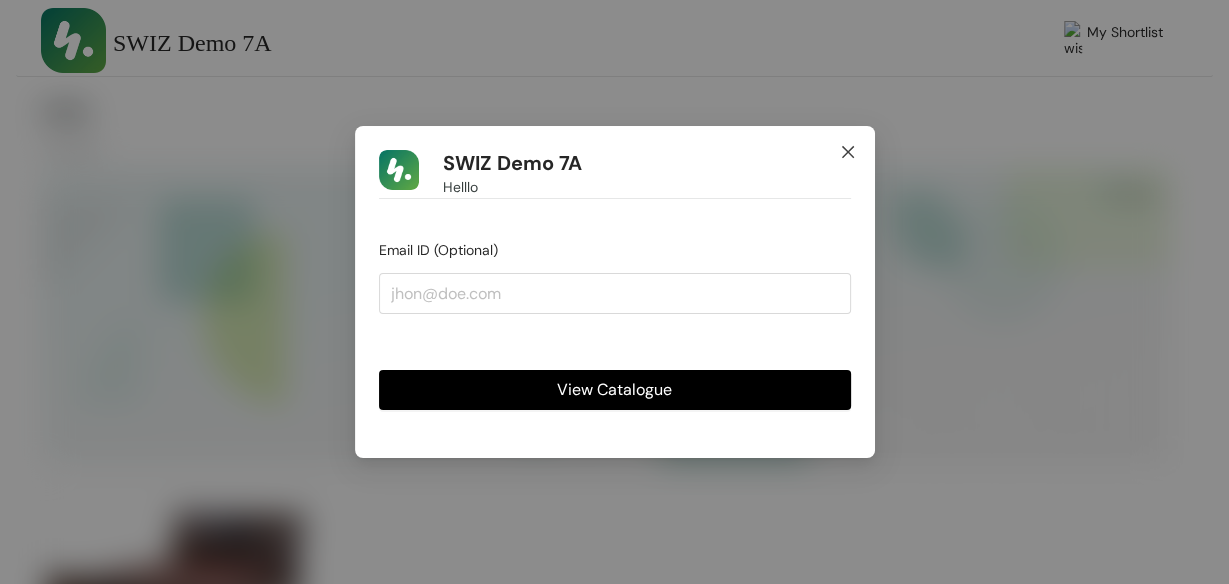 click 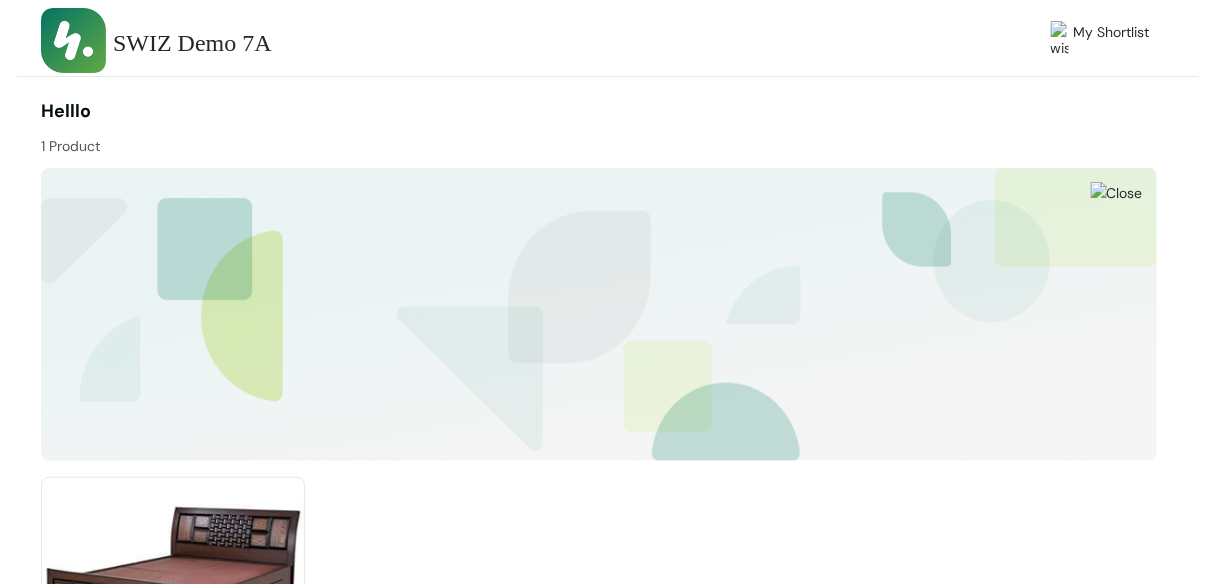 scroll, scrollTop: 224, scrollLeft: 0, axis: vertical 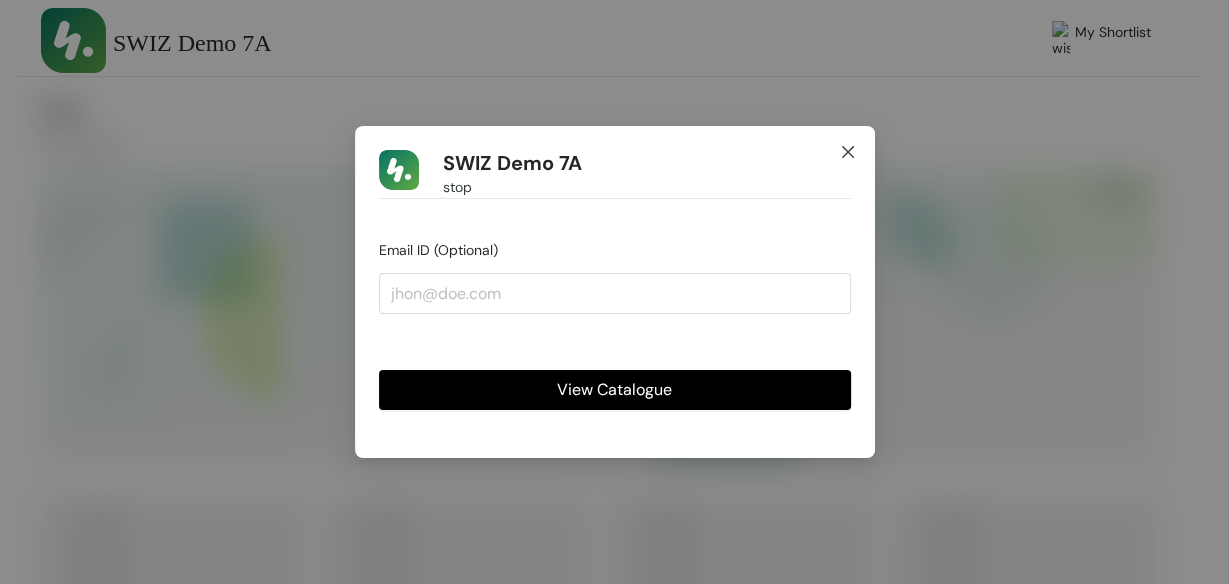 click 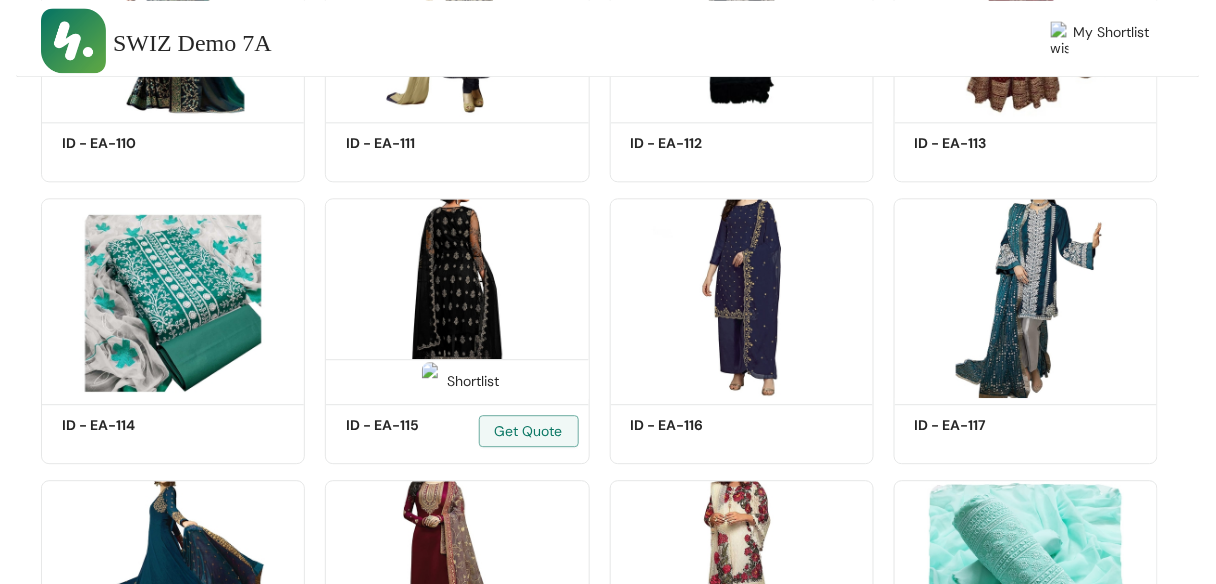 scroll, scrollTop: 2407, scrollLeft: 0, axis: vertical 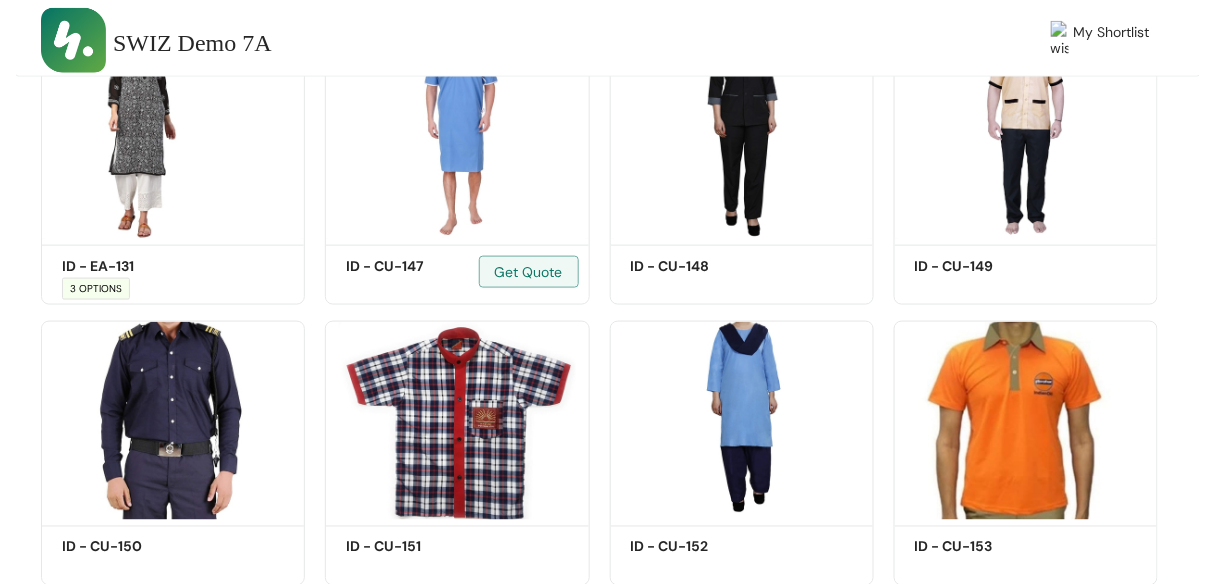 click on "Shortlist ID - CU-147 Get Quote" at bounding box center [457, 164] 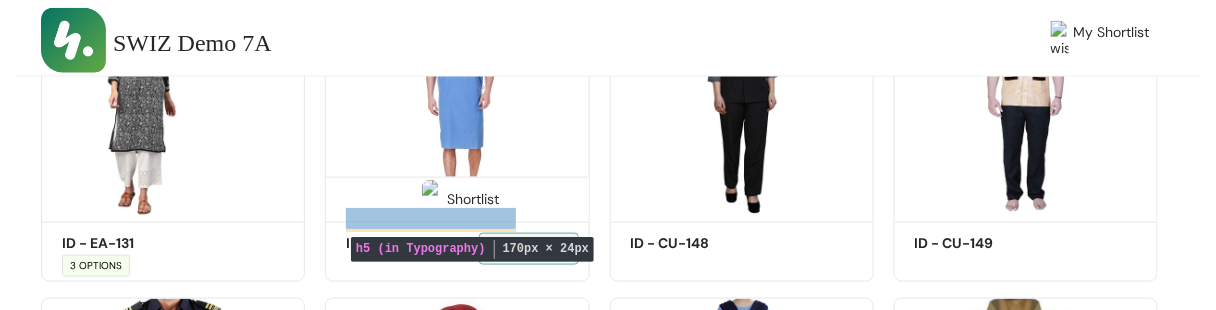 scroll, scrollTop: 2433, scrollLeft: 0, axis: vertical 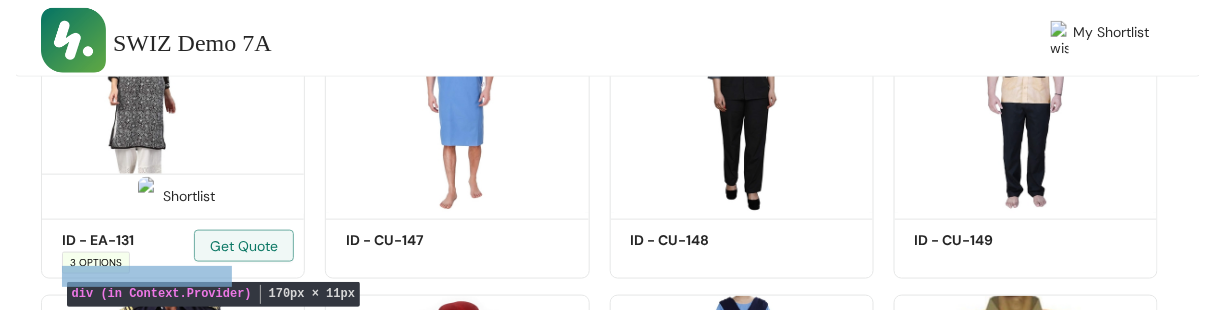 click on "3 OPTIONS" at bounding box center [147, 263] 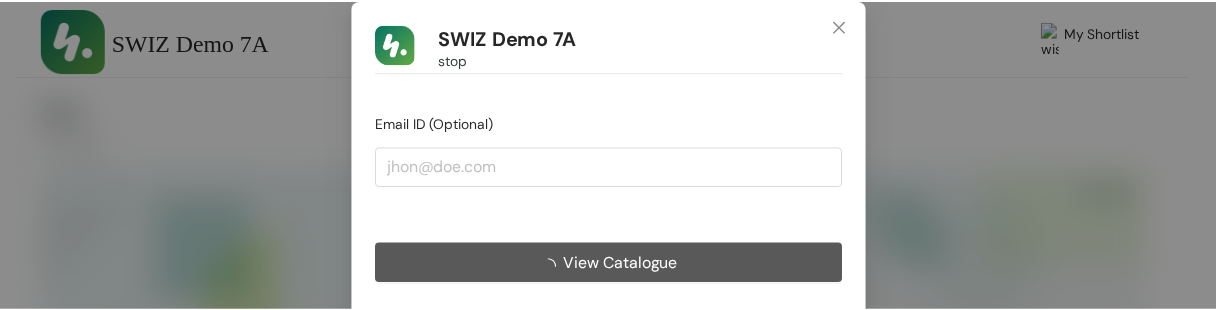 scroll, scrollTop: 0, scrollLeft: 0, axis: both 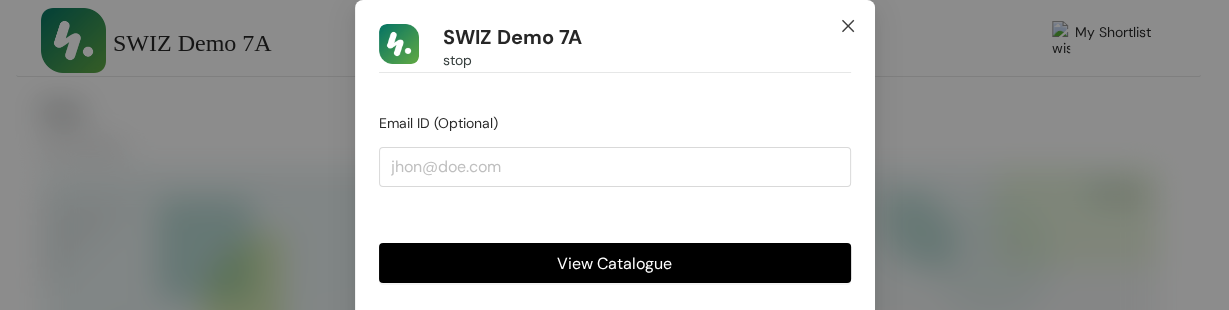 click 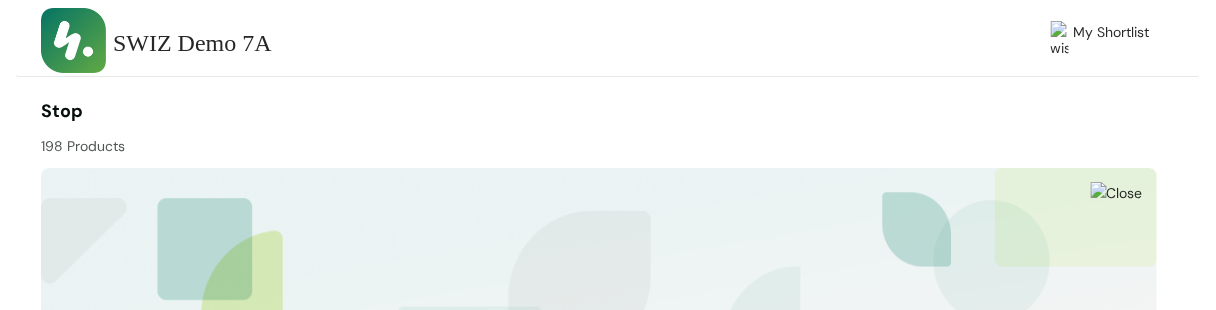 click at bounding box center (879, 127) 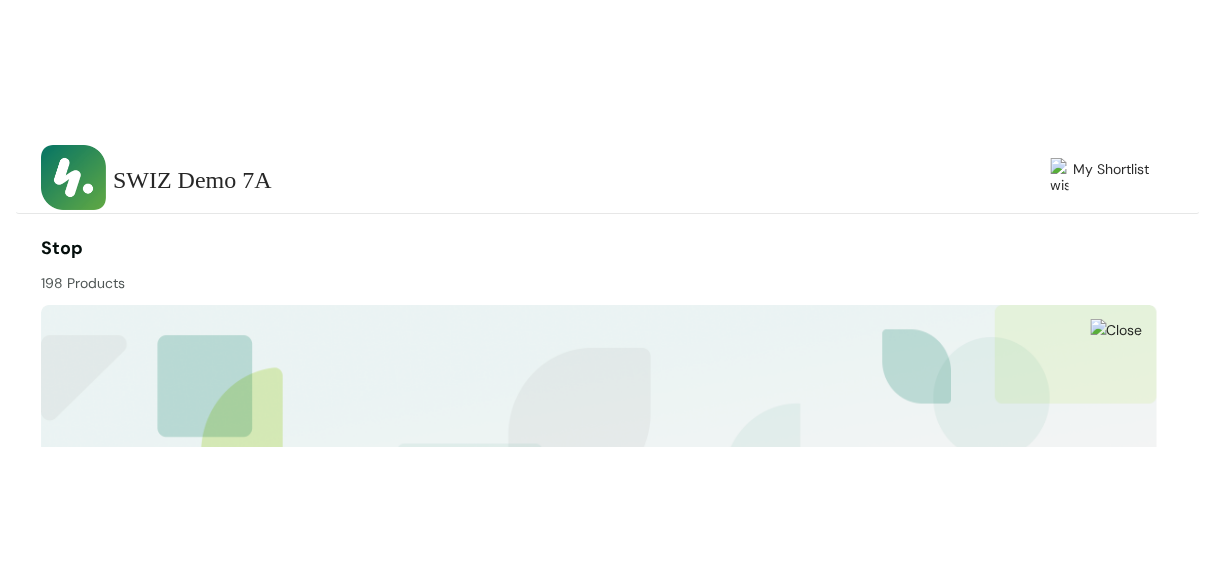 scroll, scrollTop: 2544, scrollLeft: 0, axis: vertical 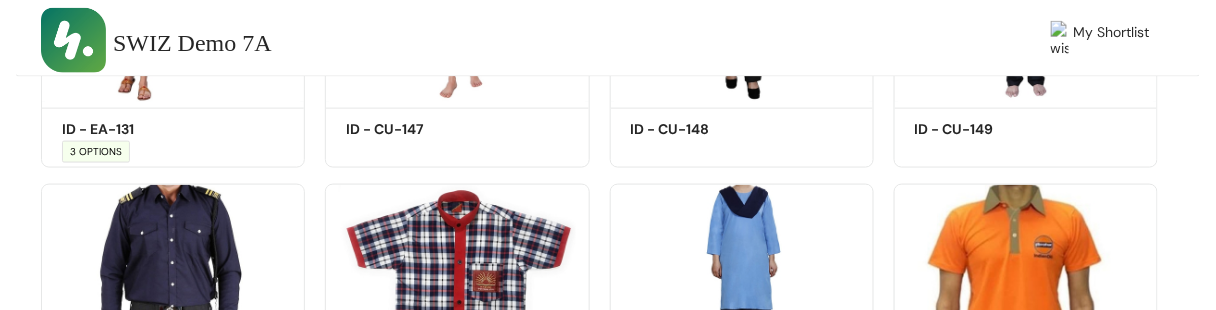 click on "Shortlist ID - CU-151 Get Quote" at bounding box center (457, 308) 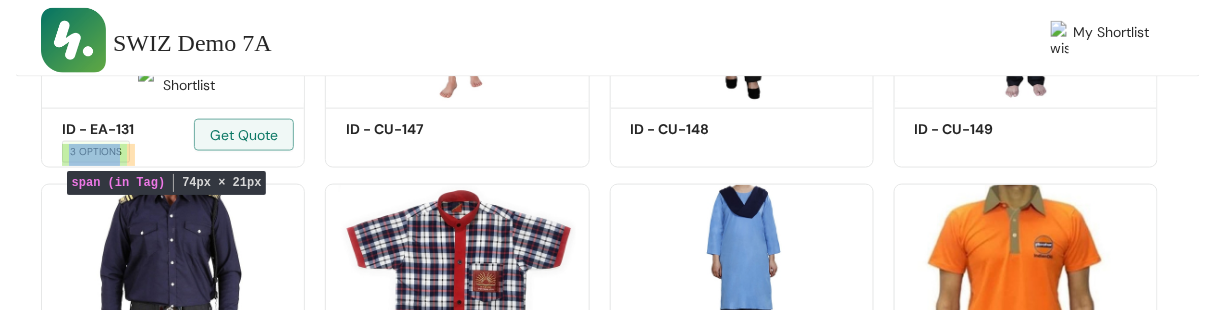 click on "3 OPTIONS" at bounding box center (96, 152) 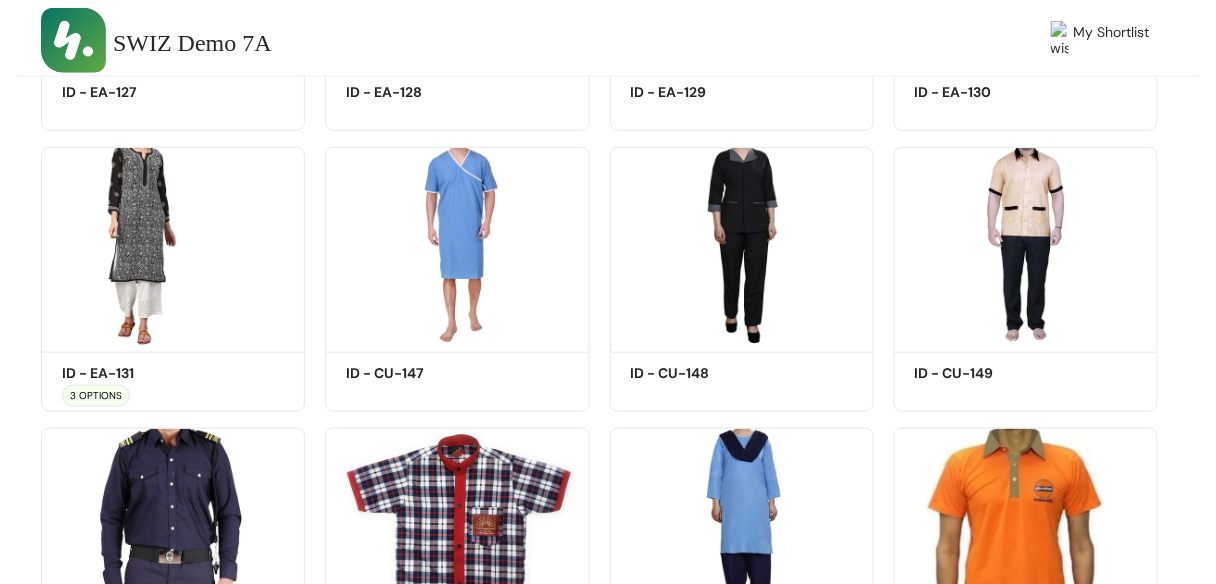 scroll, scrollTop: 2291, scrollLeft: 0, axis: vertical 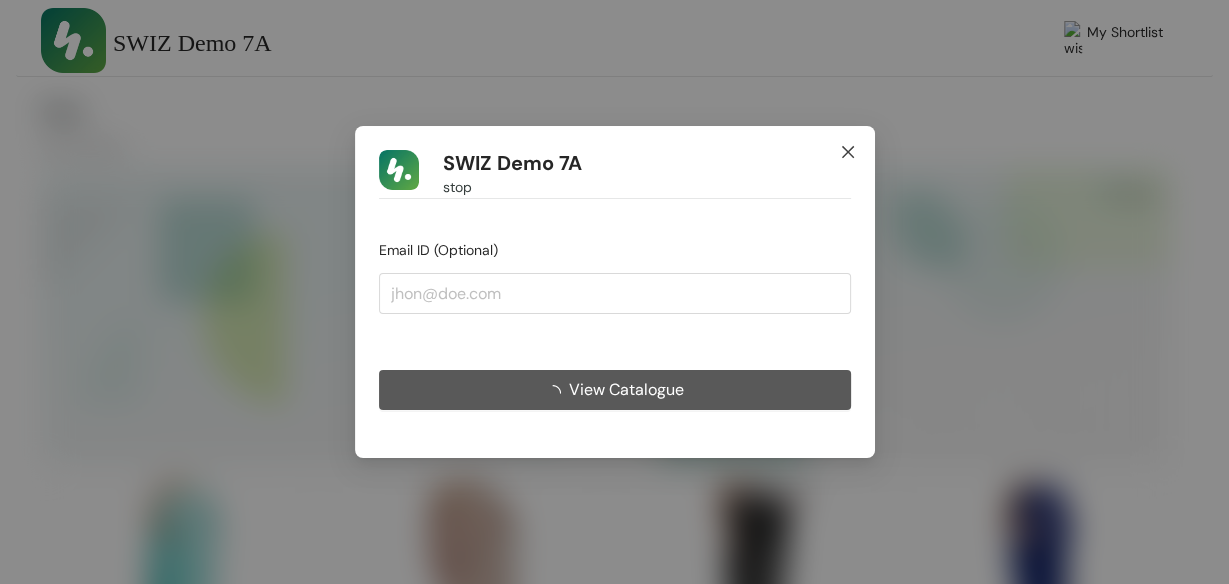 click 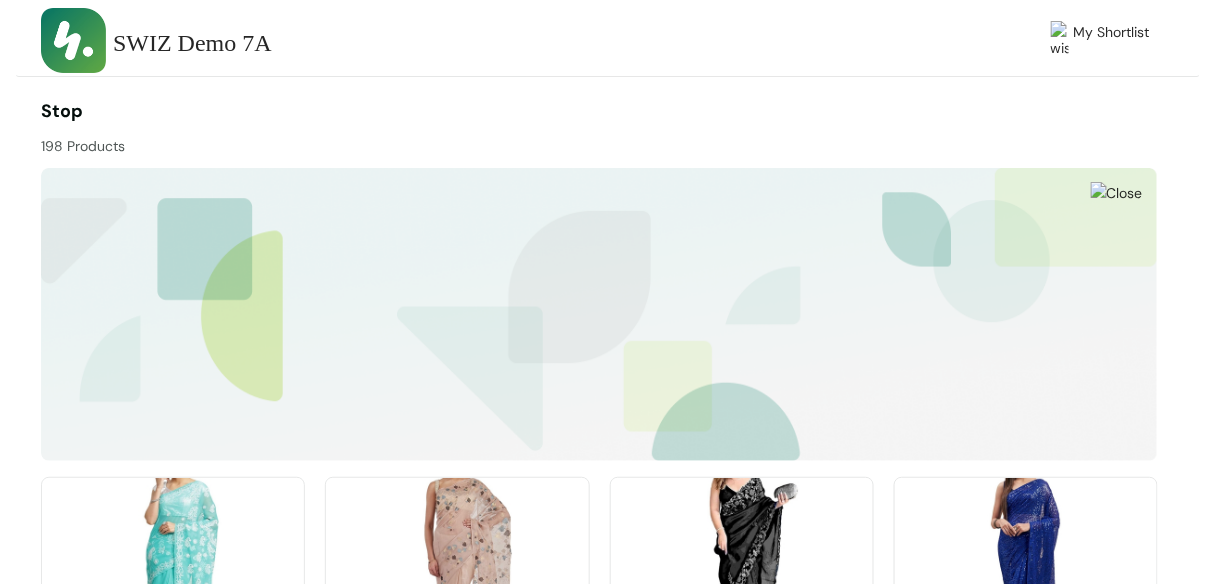 click at bounding box center (879, 127) 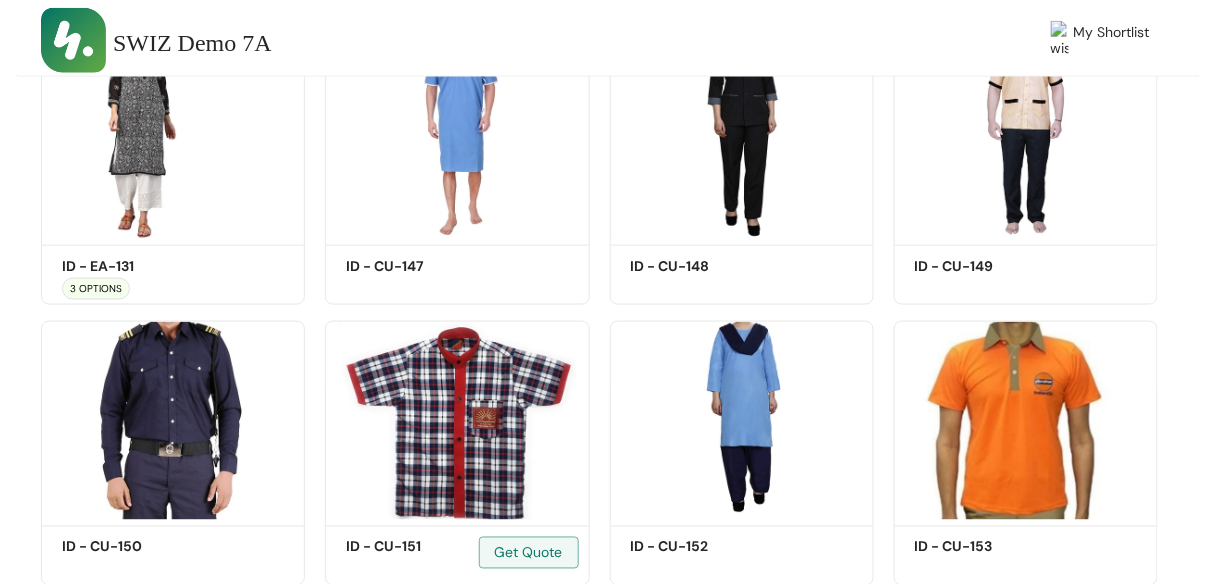 click on "Shortlist ID - CU-151 Get Quote" at bounding box center (457, 445) 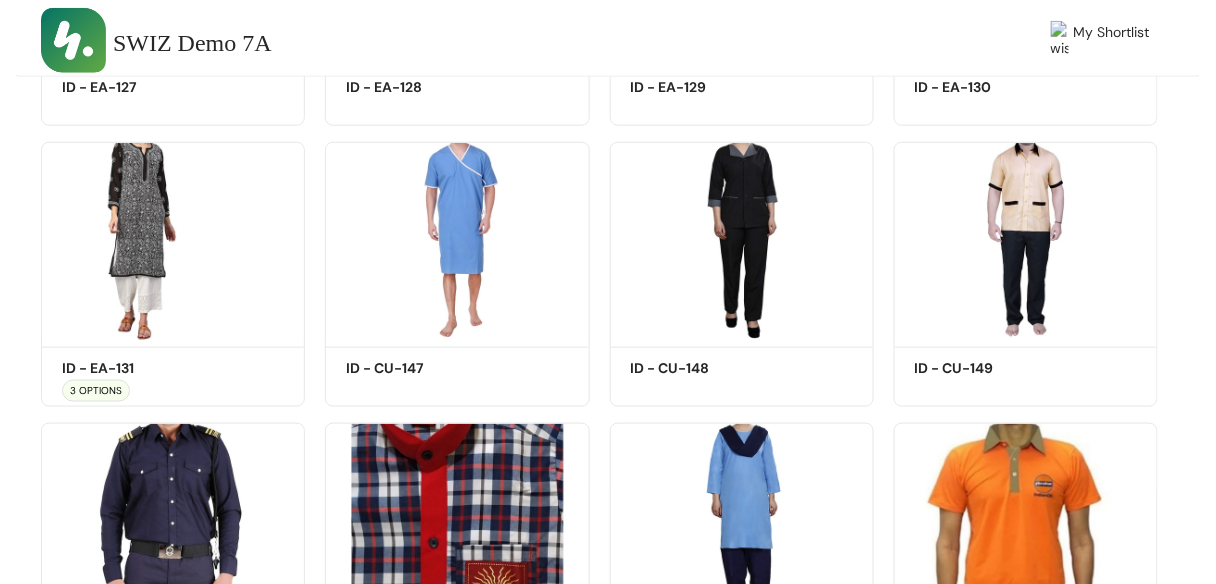 scroll, scrollTop: 2292, scrollLeft: 0, axis: vertical 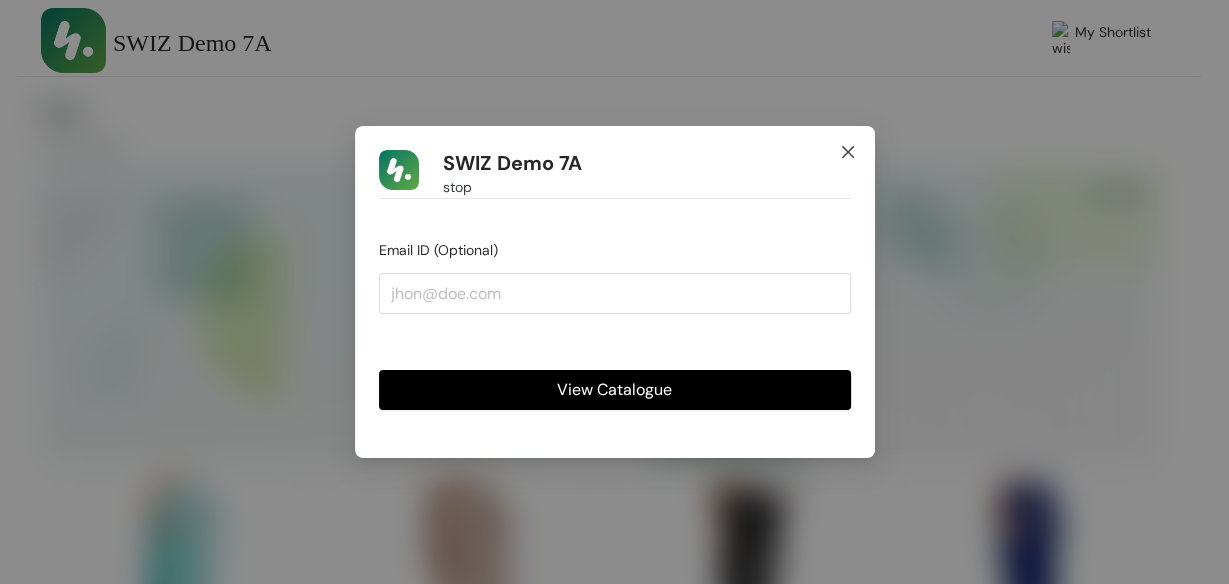 click 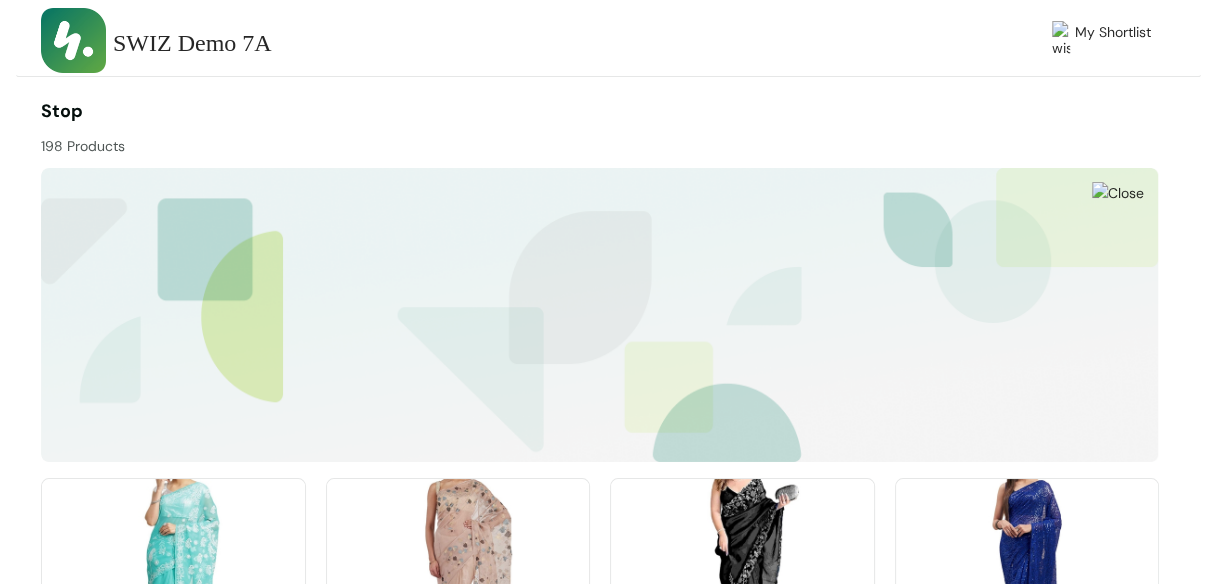 type 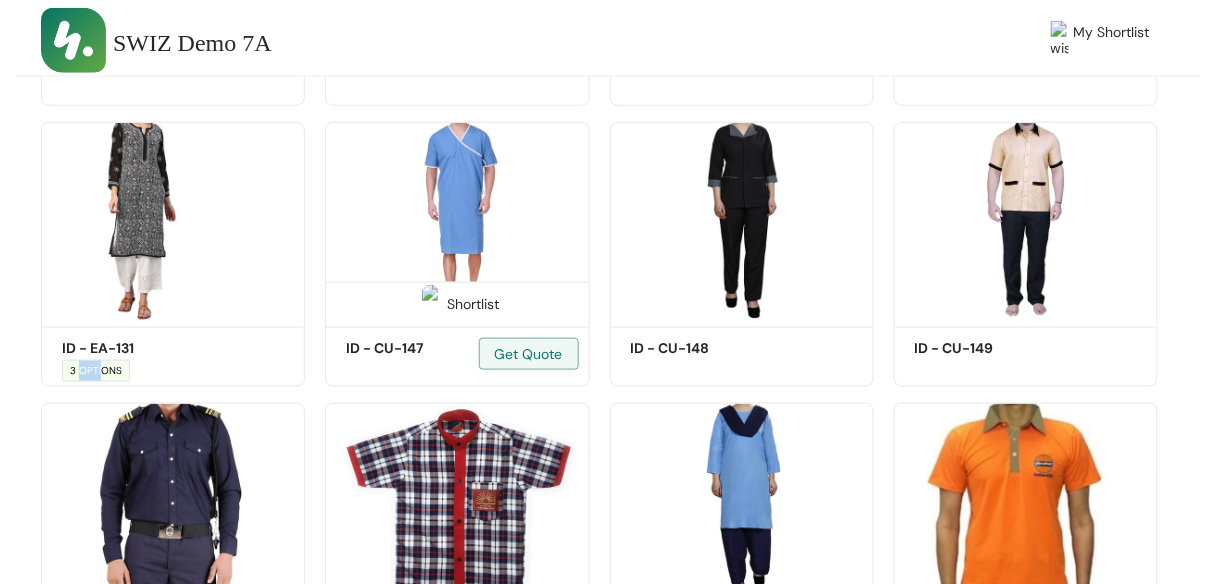 scroll, scrollTop: 2323, scrollLeft: 0, axis: vertical 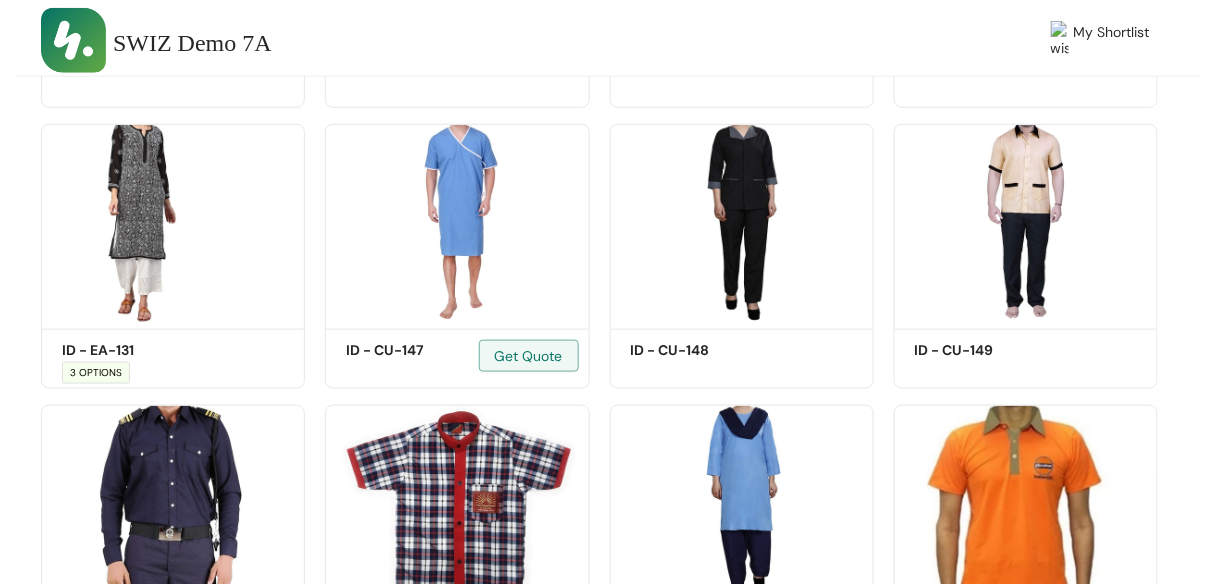 click on "Shortlist ID - CU-147 Get Quote" at bounding box center [457, 248] 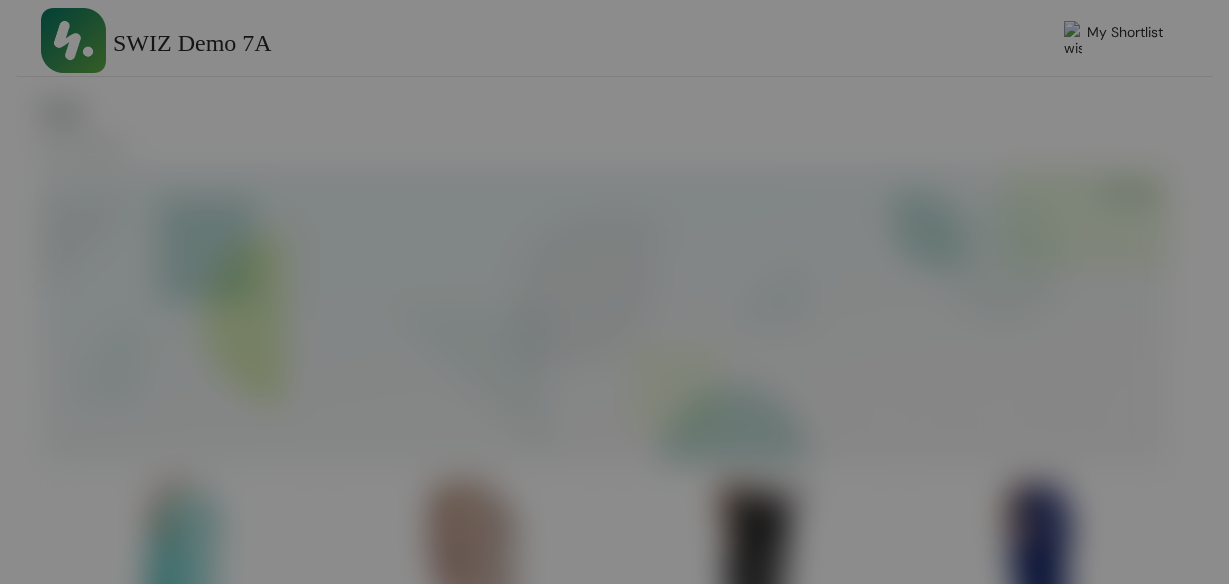 scroll, scrollTop: 0, scrollLeft: 0, axis: both 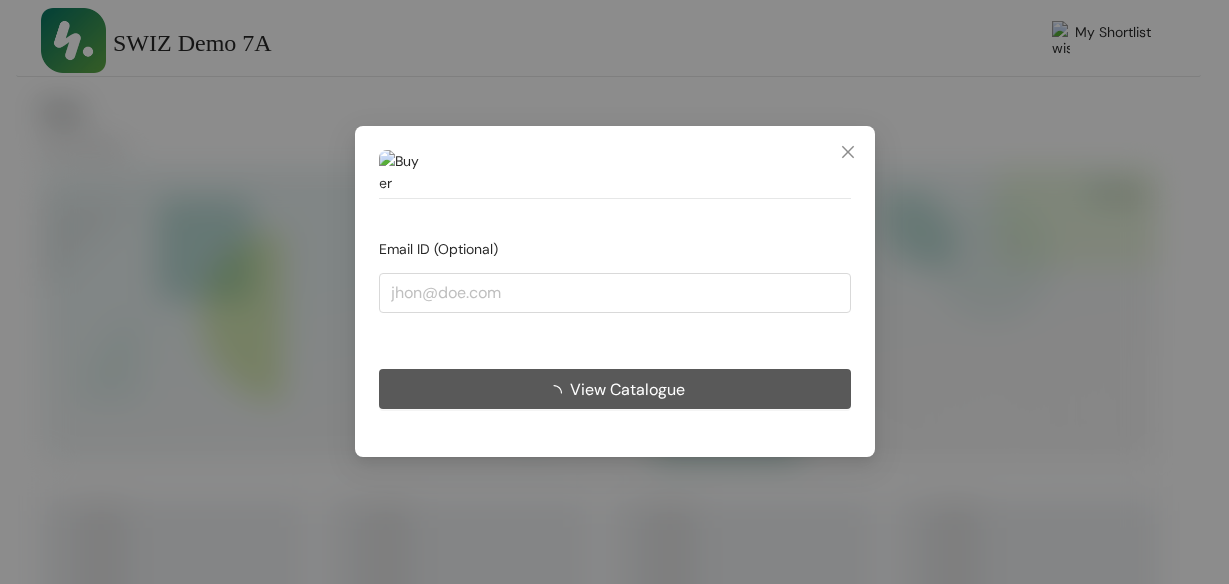 click on "Email ID (Optional) View Catalogue" at bounding box center (614, 292) 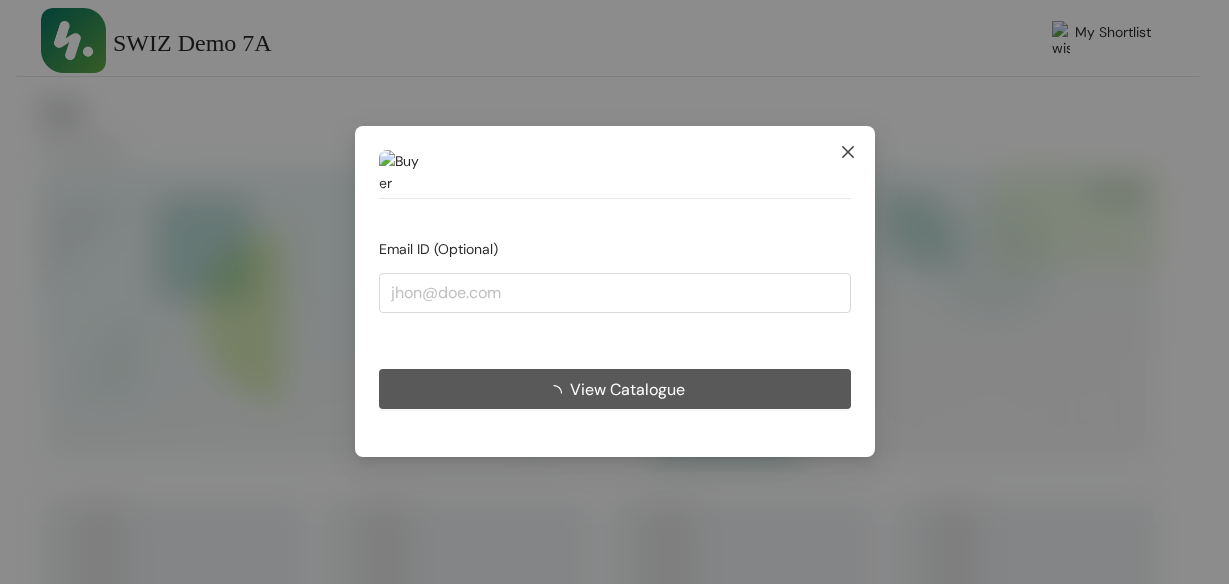 click at bounding box center [848, 153] 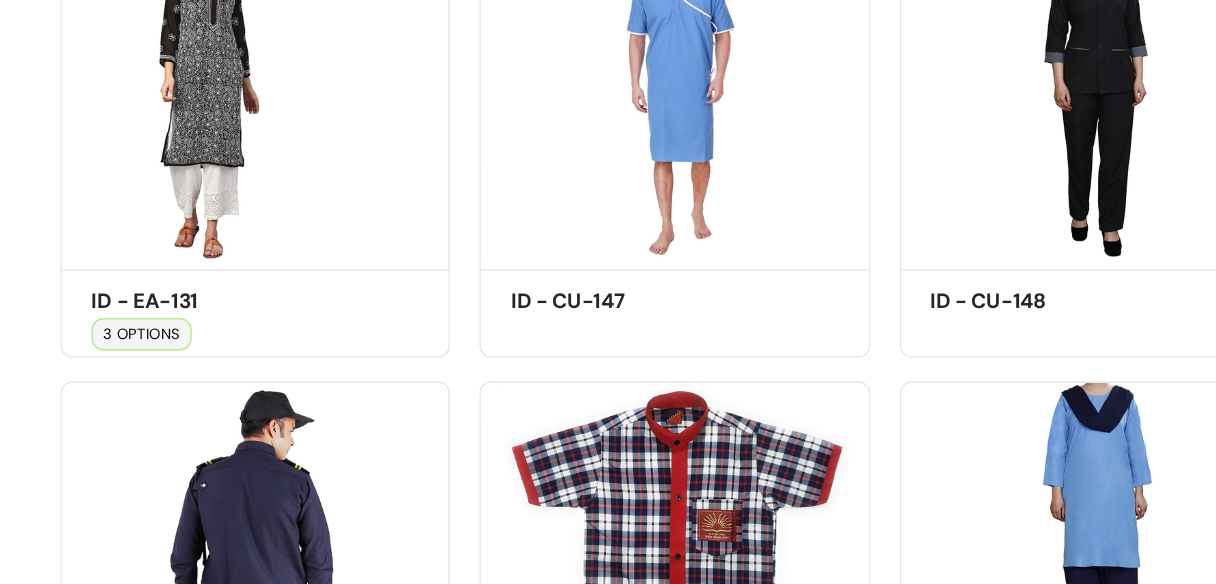scroll, scrollTop: 2353, scrollLeft: 0, axis: vertical 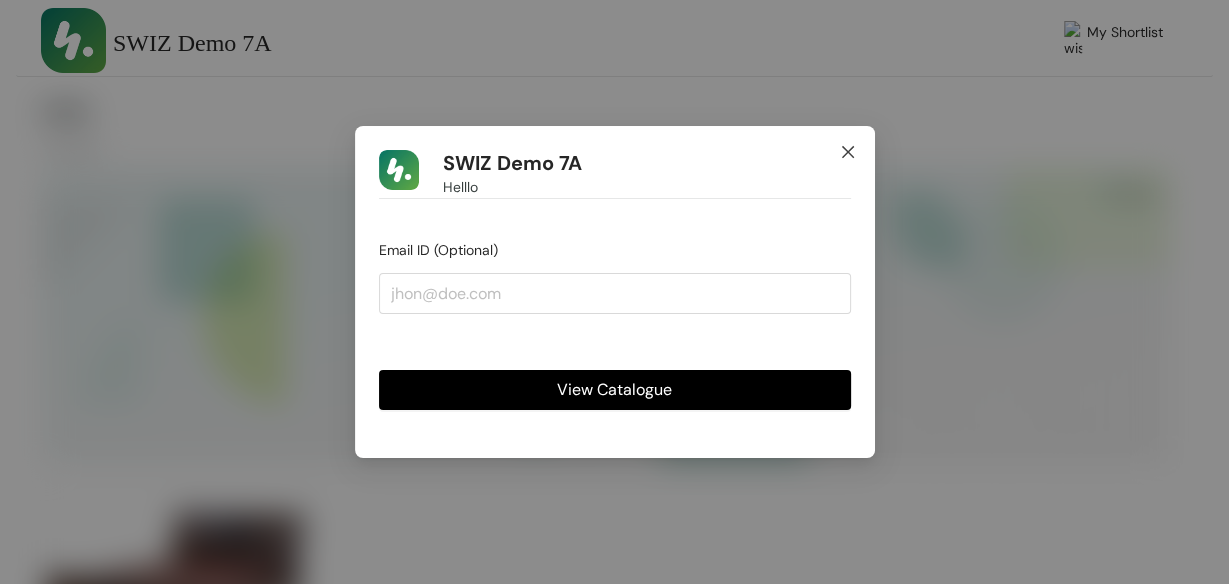 click 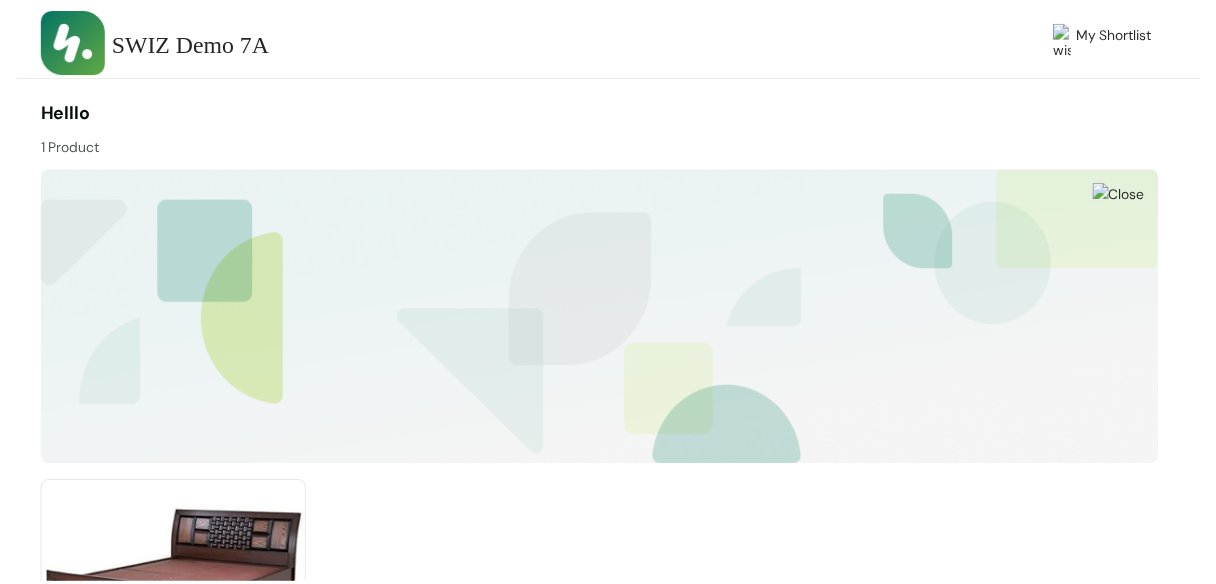 scroll, scrollTop: 224, scrollLeft: 0, axis: vertical 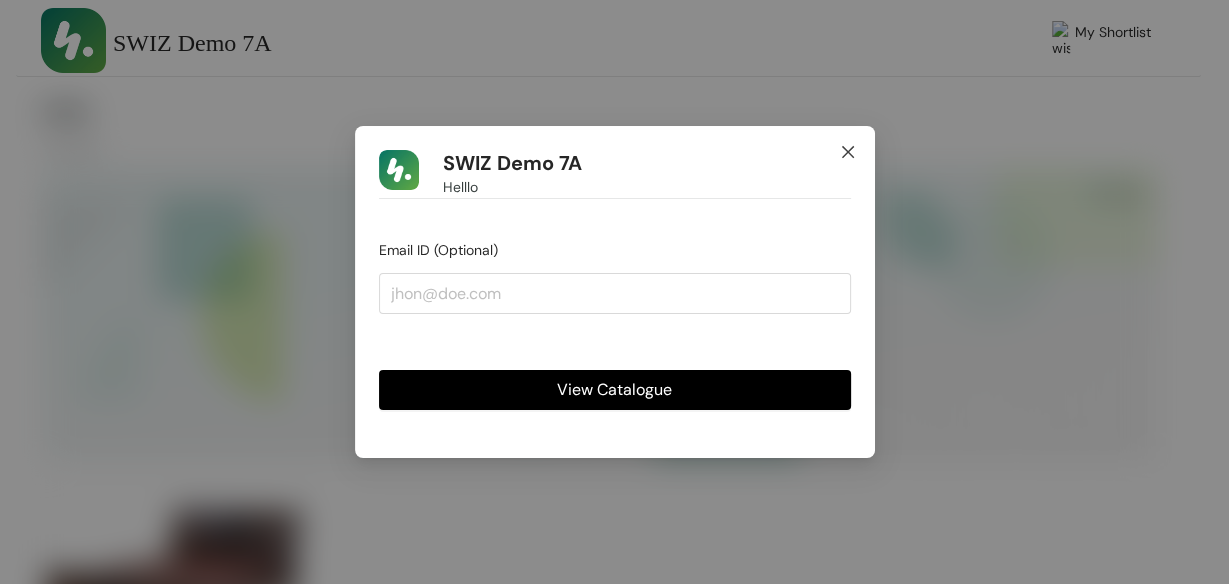 click 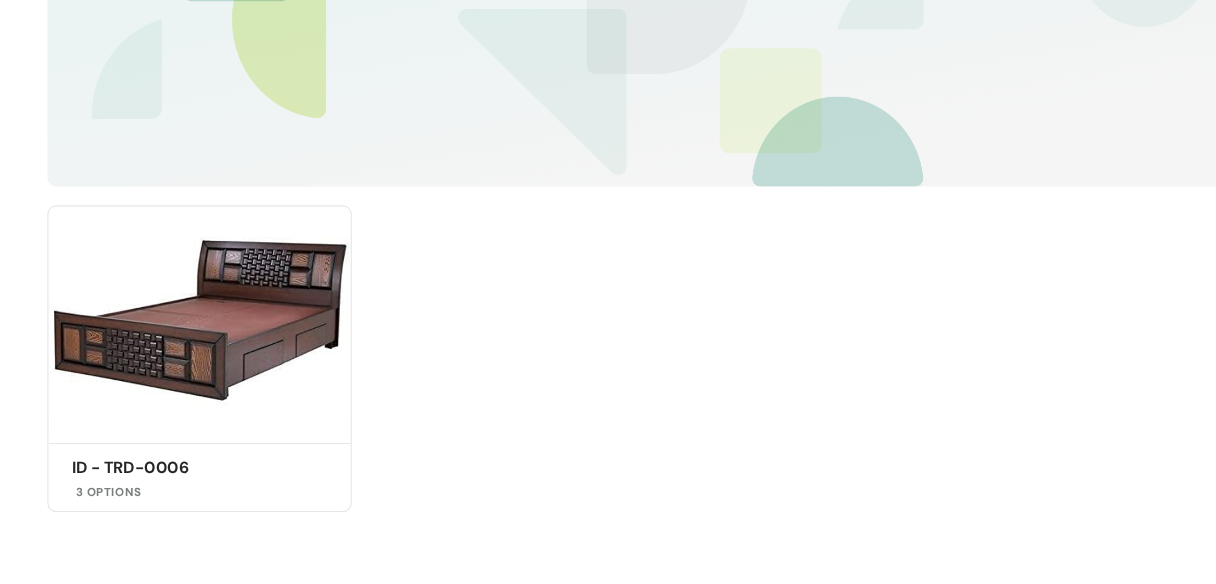 scroll, scrollTop: 222, scrollLeft: 0, axis: vertical 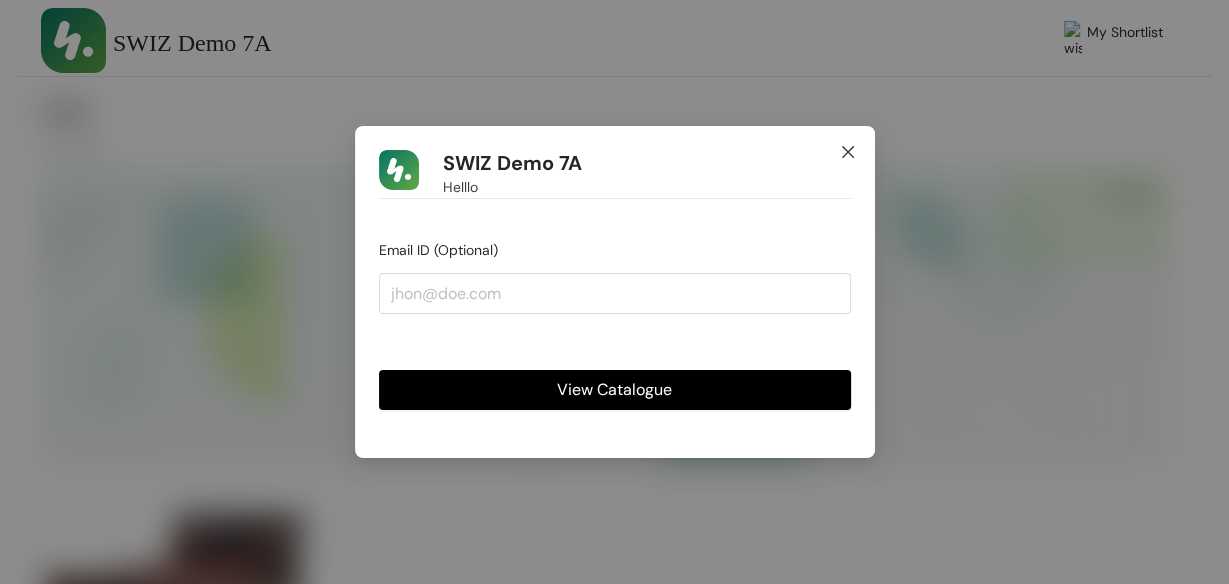click 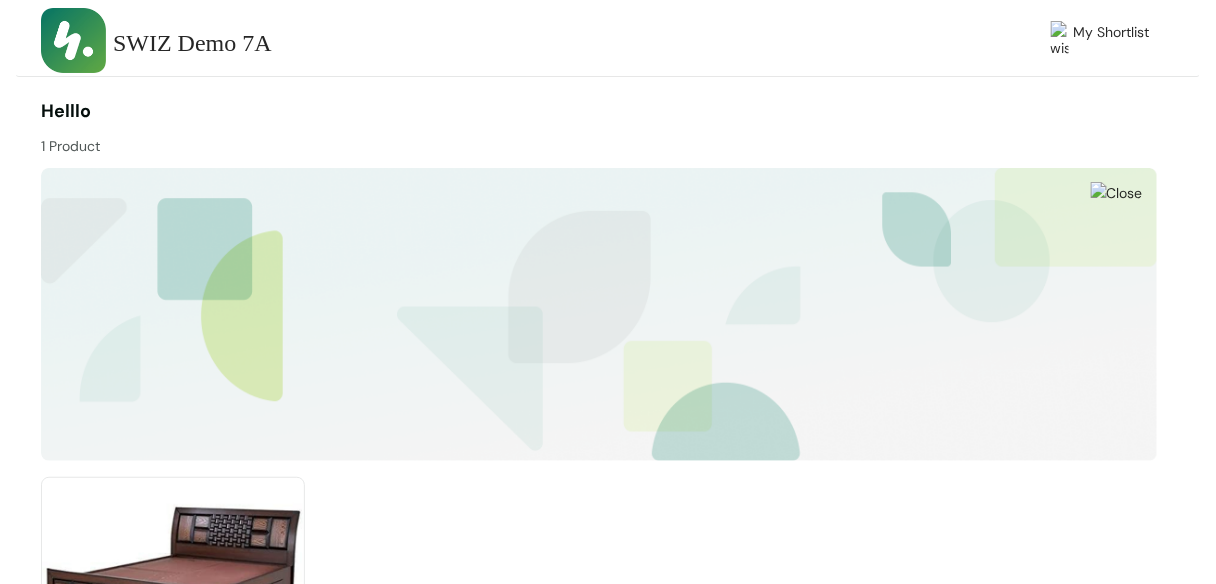 scroll, scrollTop: 224, scrollLeft: 0, axis: vertical 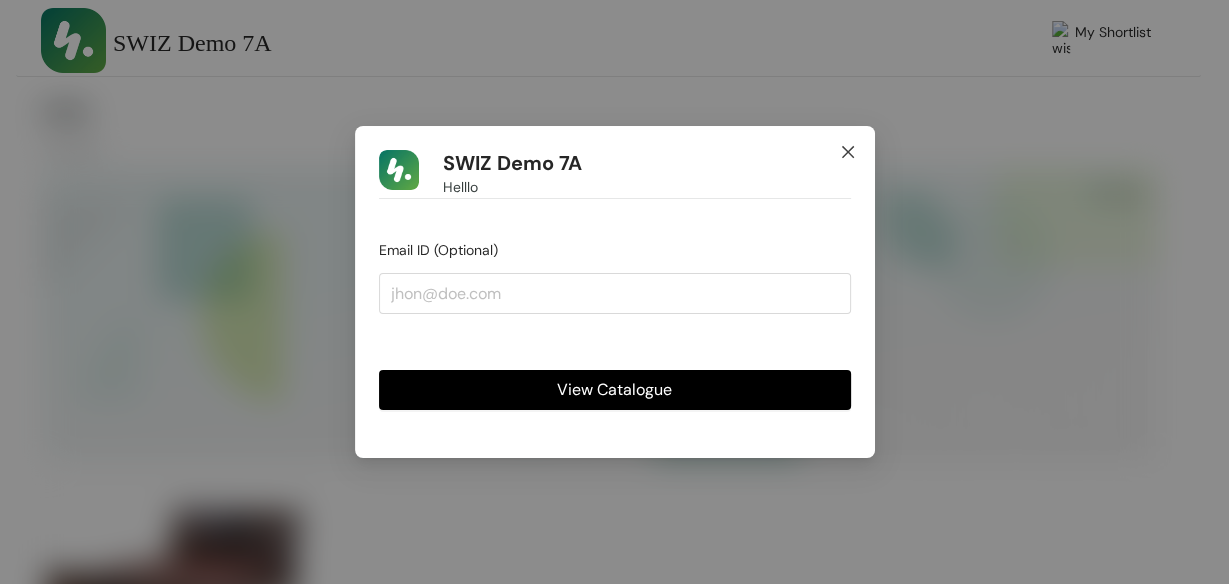 click 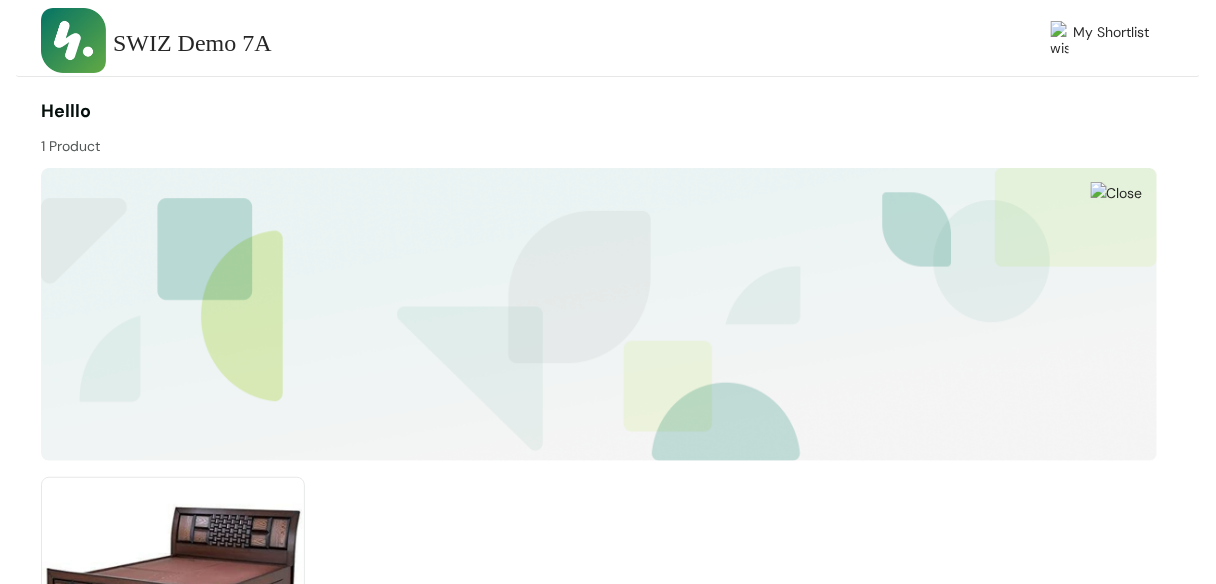 scroll, scrollTop: 224, scrollLeft: 0, axis: vertical 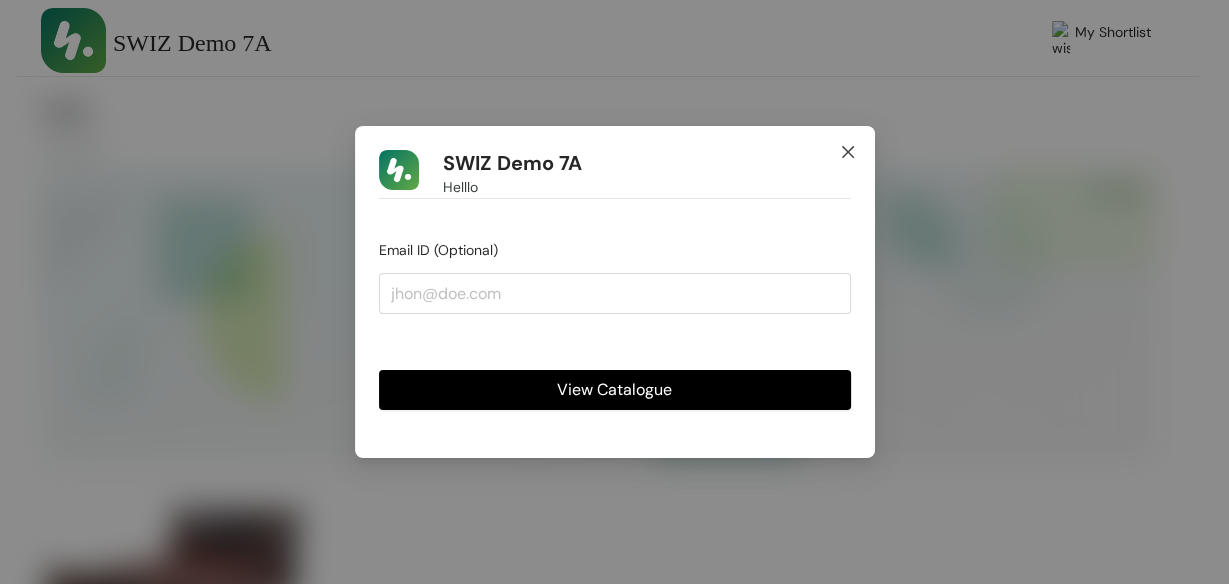 click 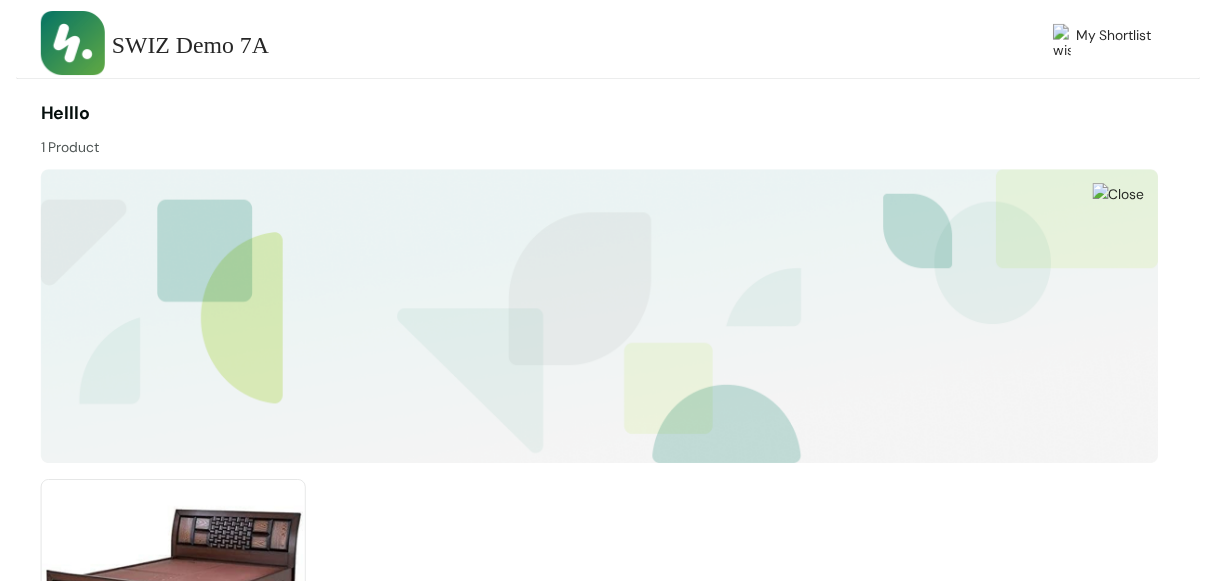 scroll, scrollTop: 224, scrollLeft: 0, axis: vertical 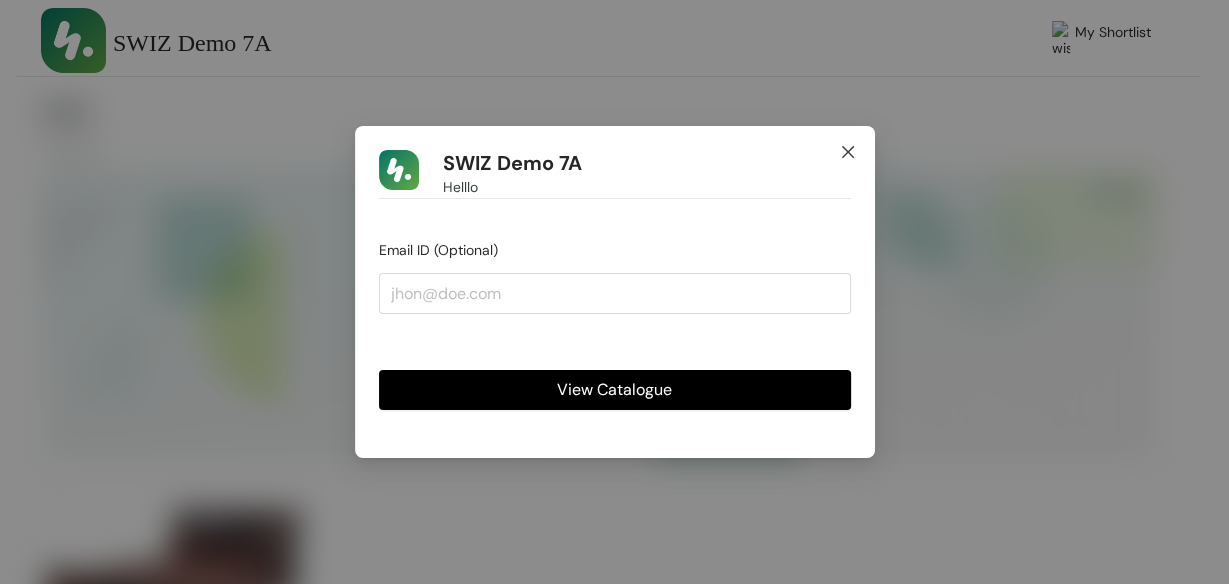 click at bounding box center [848, 153] 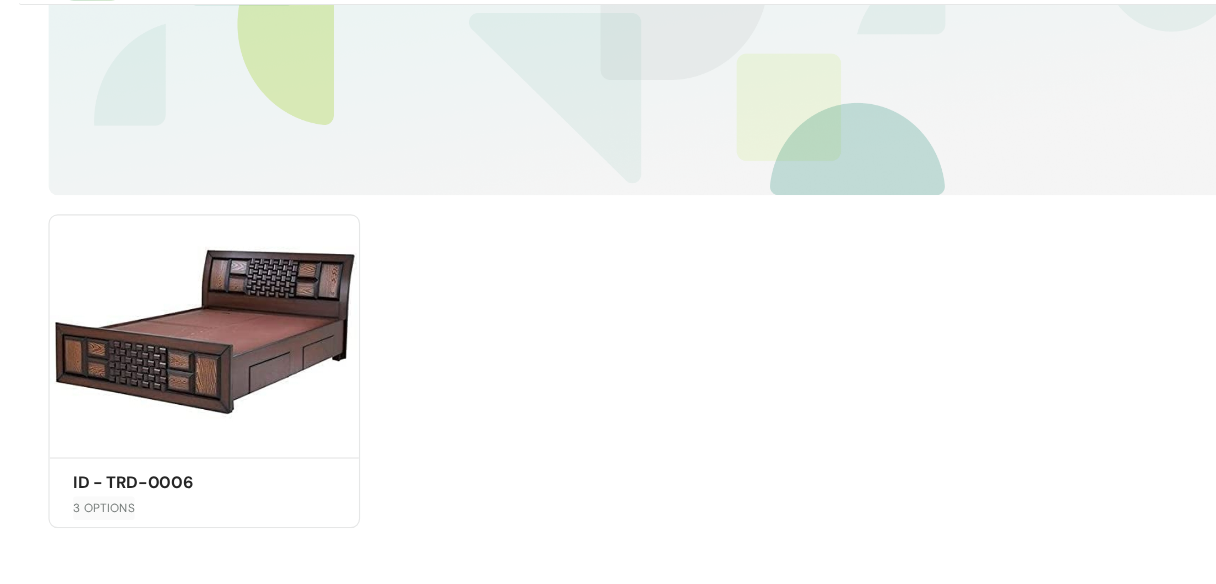scroll, scrollTop: 224, scrollLeft: 0, axis: vertical 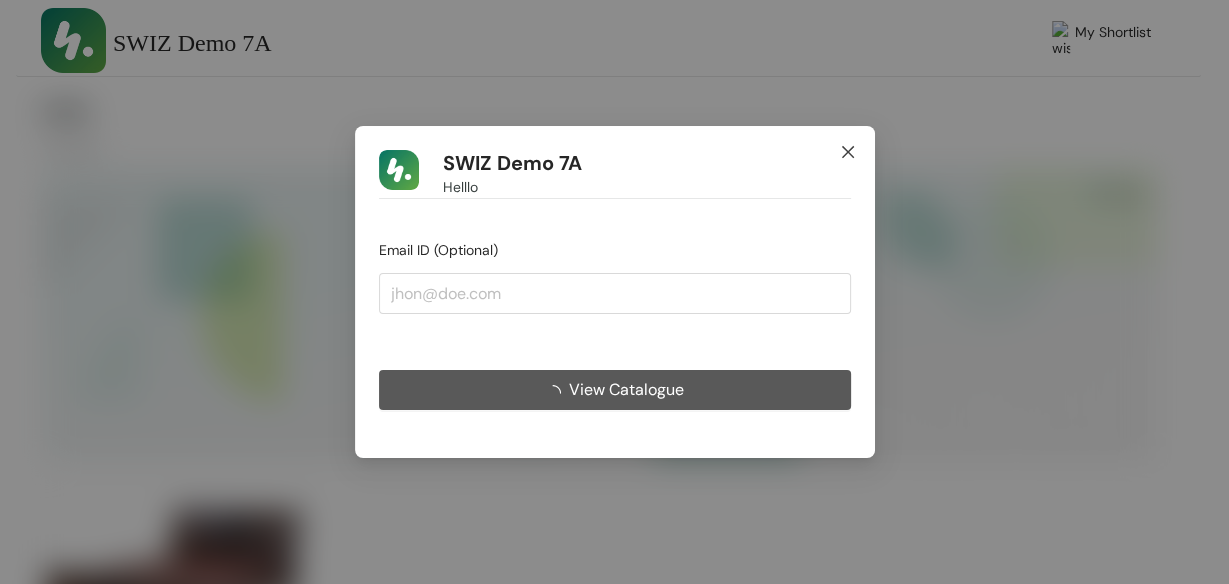 click 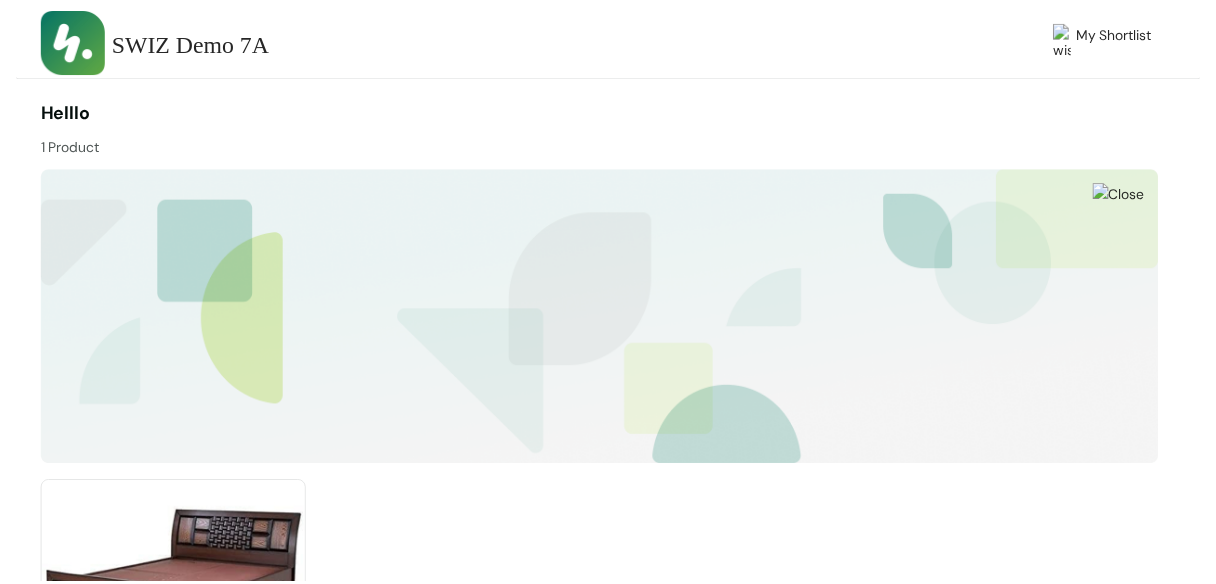 scroll, scrollTop: 224, scrollLeft: 0, axis: vertical 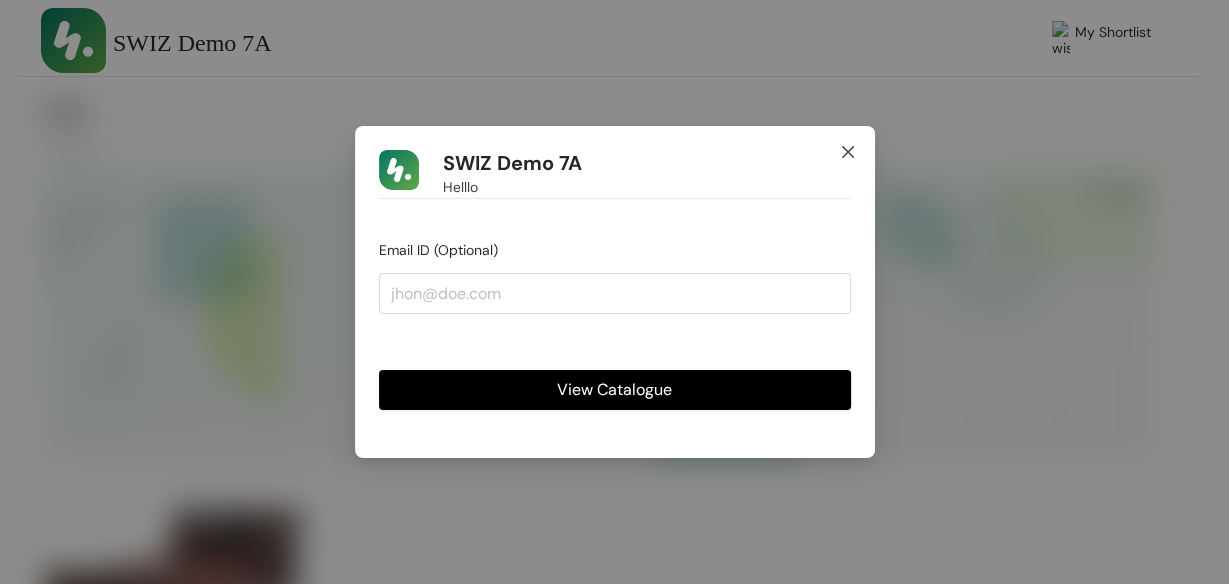 click 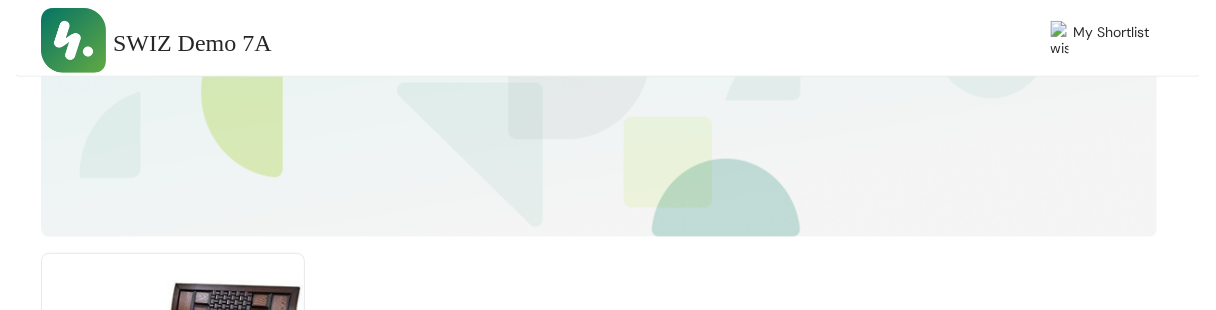 scroll, scrollTop: 497, scrollLeft: 0, axis: vertical 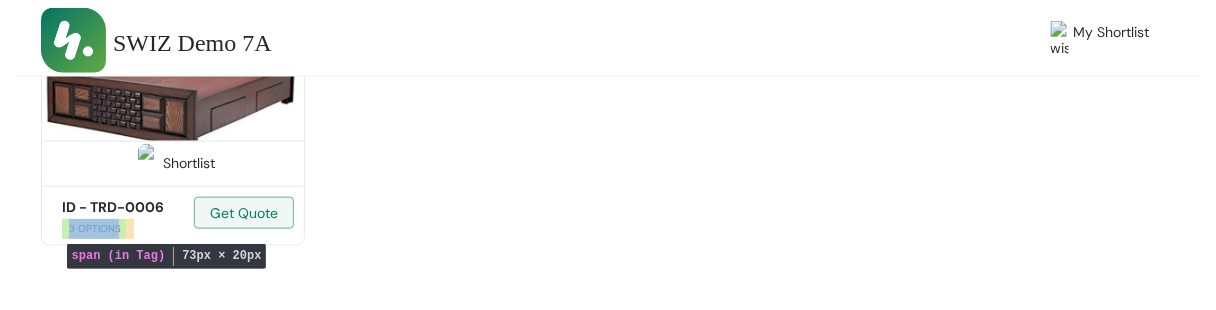 click on "3 OPTIONS" at bounding box center [95, 229] 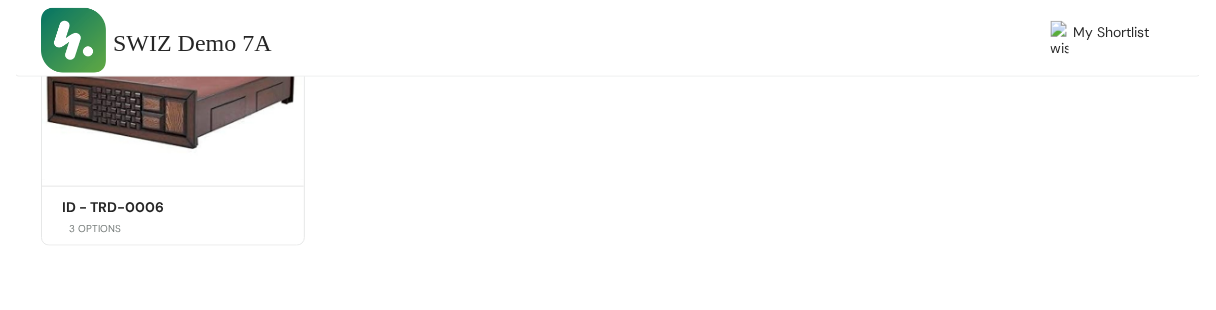 scroll, scrollTop: 497, scrollLeft: 0, axis: vertical 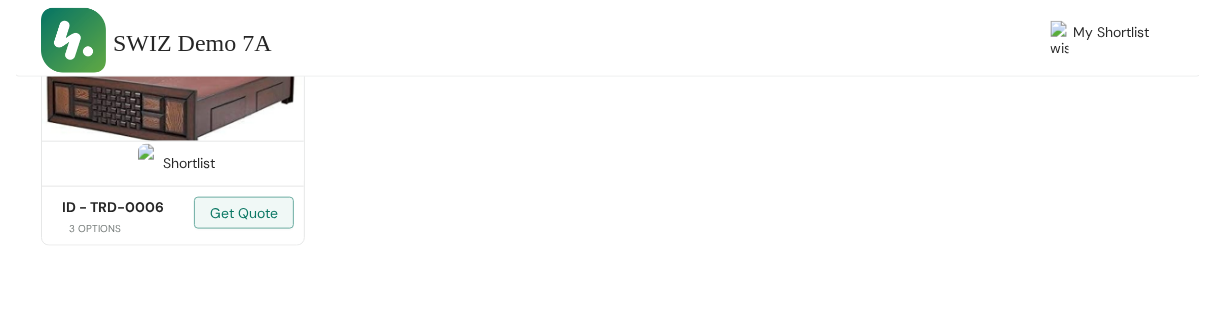 click on "3 OPTIONS" at bounding box center (95, 229) 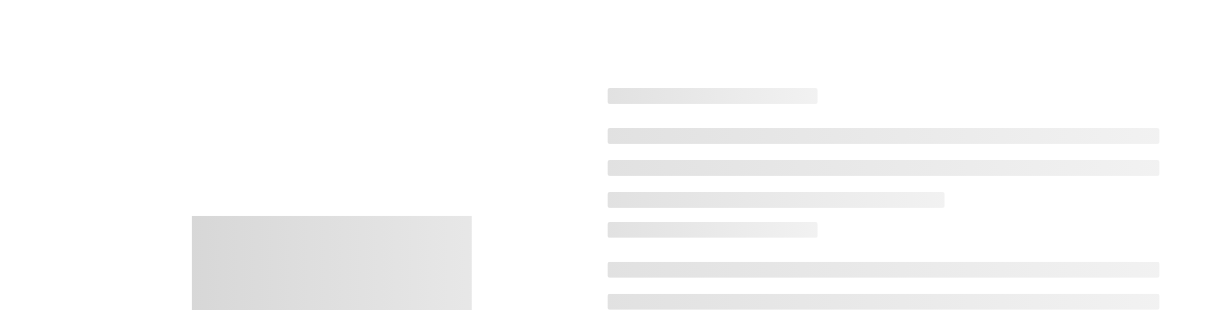 scroll, scrollTop: 50, scrollLeft: 0, axis: vertical 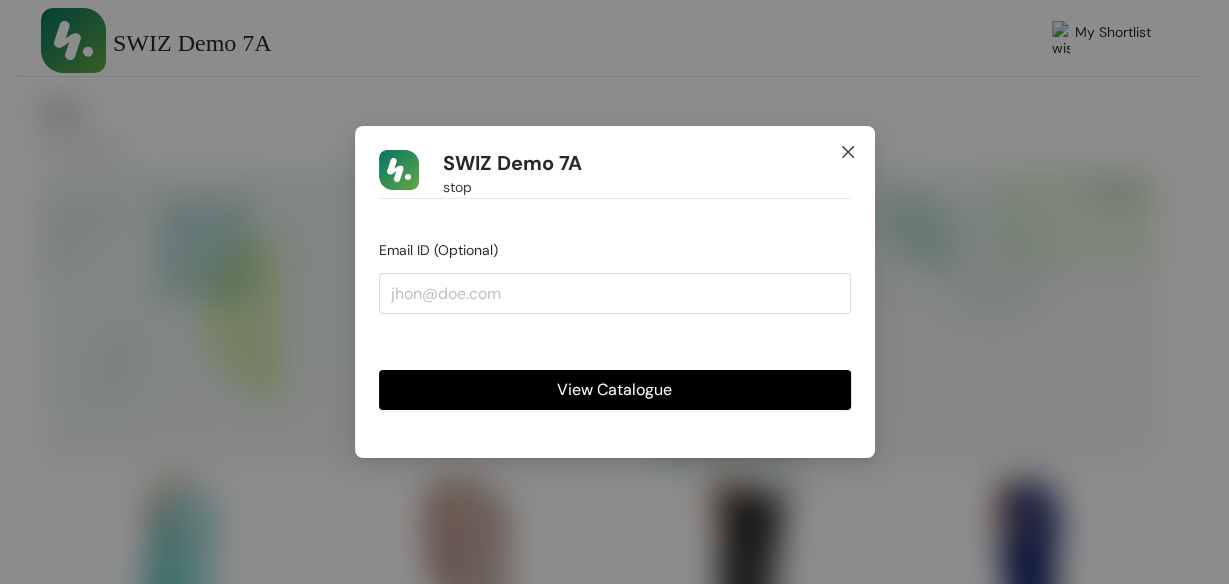 click 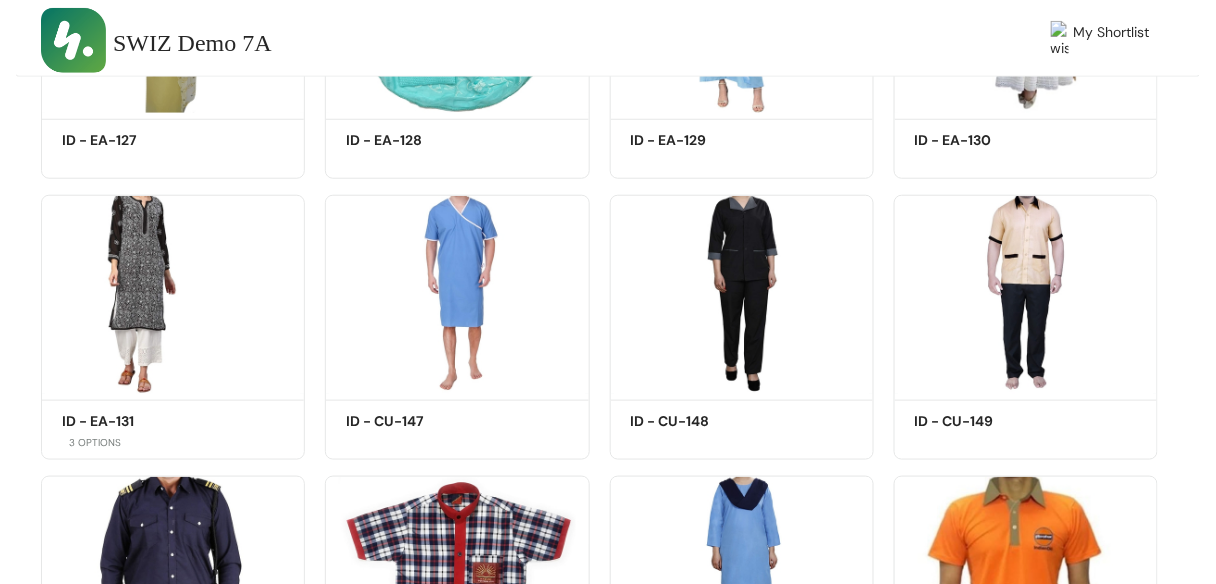 scroll, scrollTop: 2259, scrollLeft: 0, axis: vertical 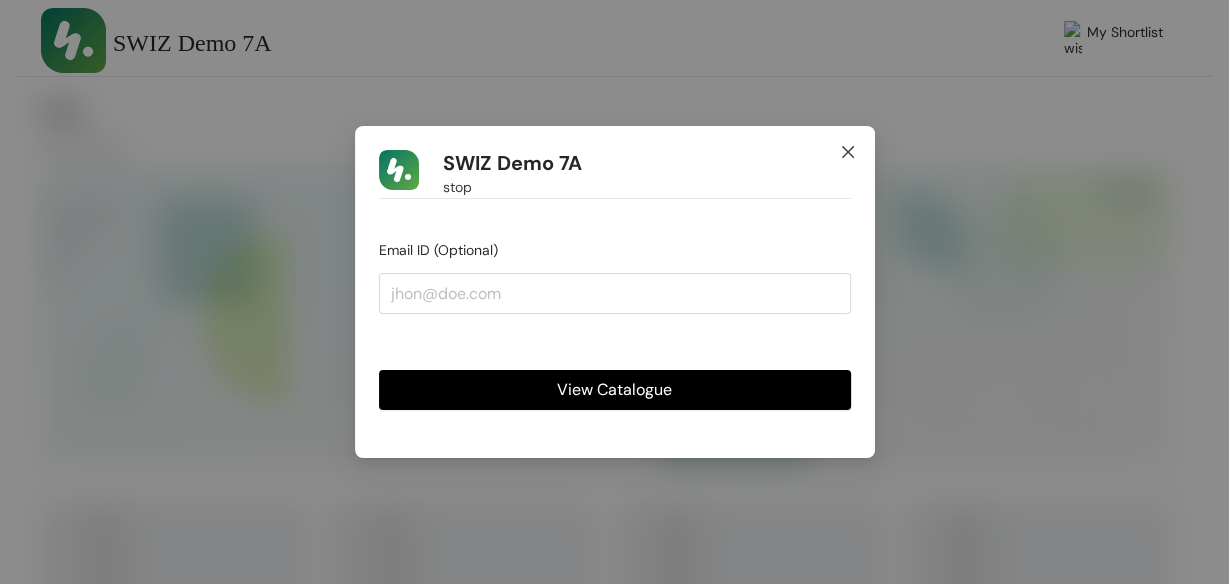 click at bounding box center (848, 153) 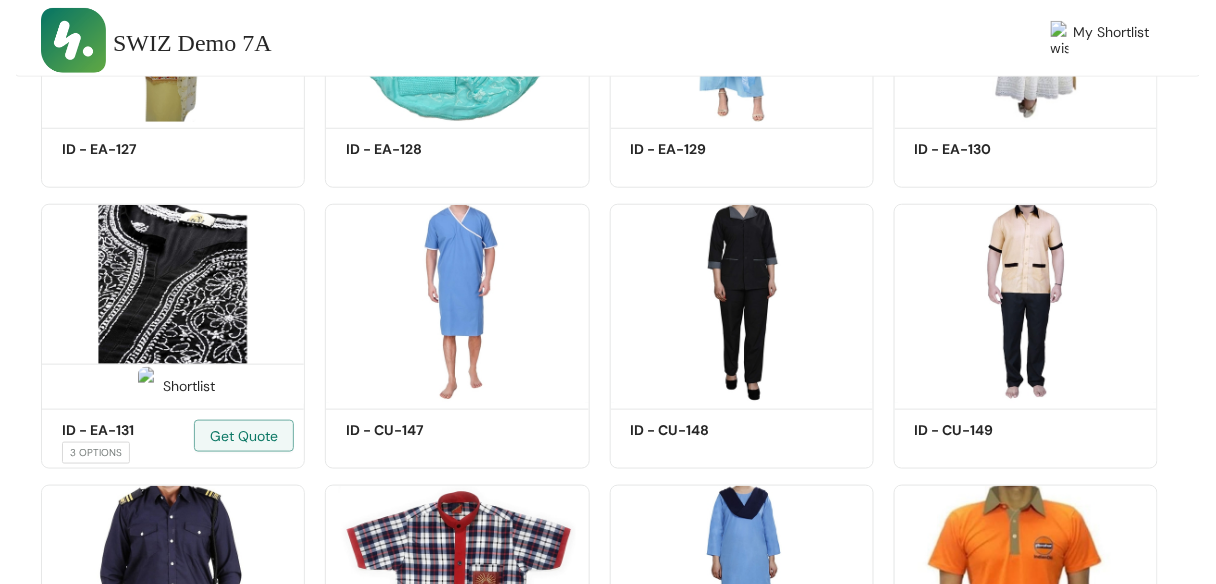 scroll, scrollTop: 2254, scrollLeft: 0, axis: vertical 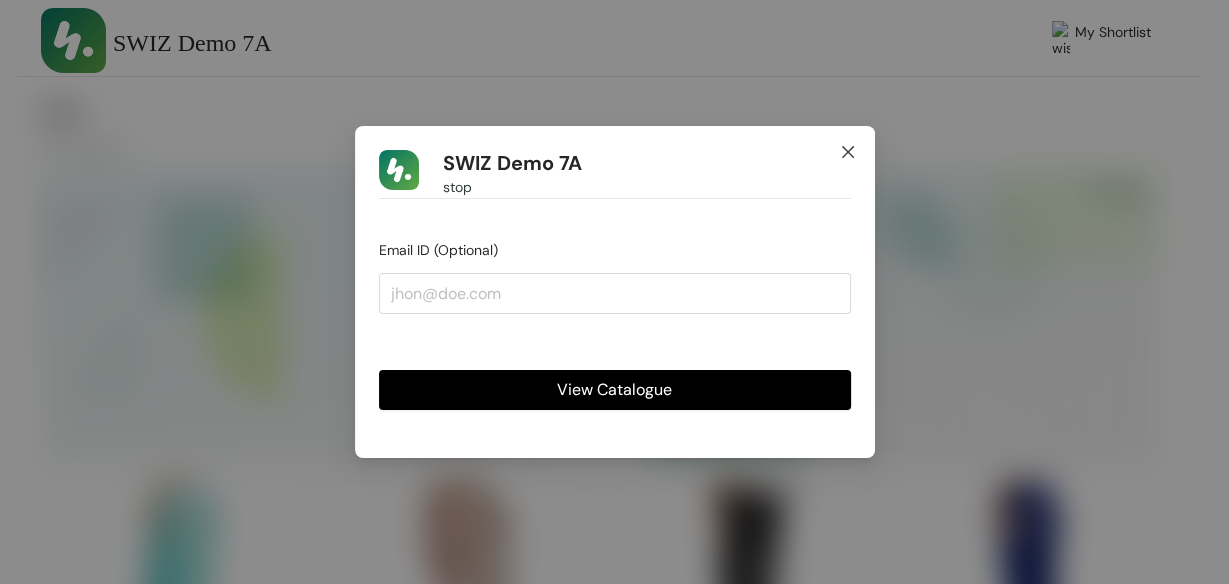 click 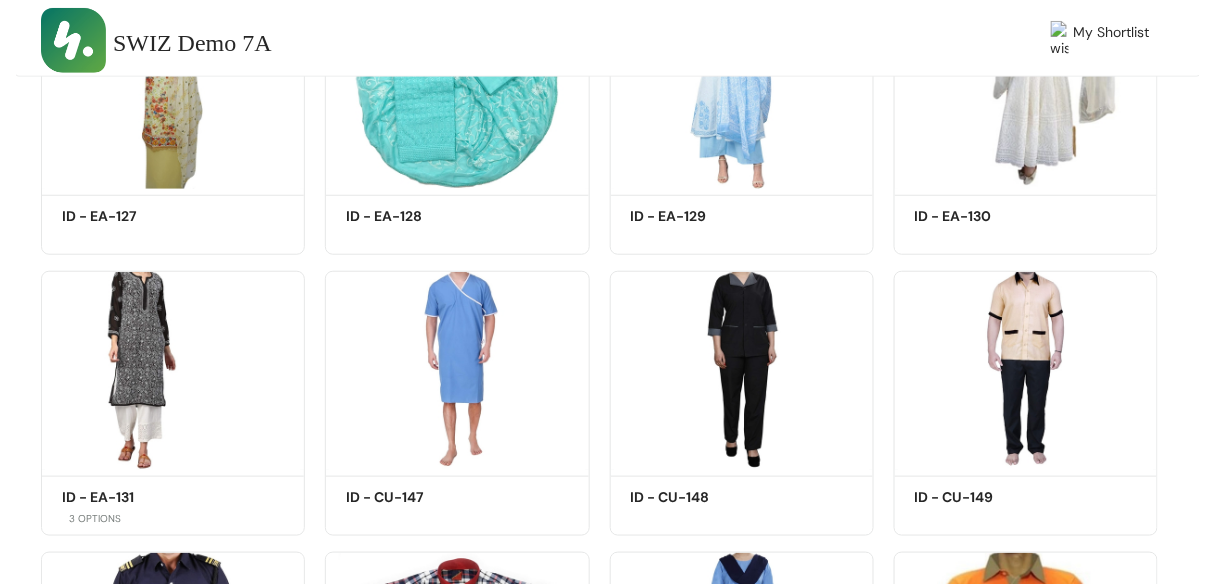 scroll, scrollTop: 2177, scrollLeft: 0, axis: vertical 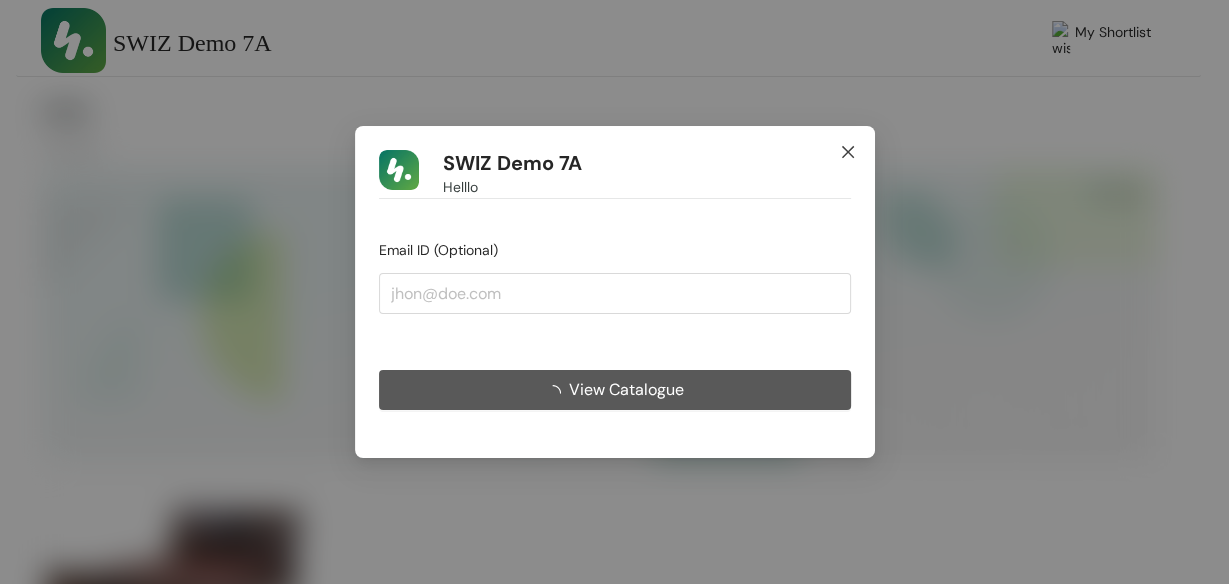 click 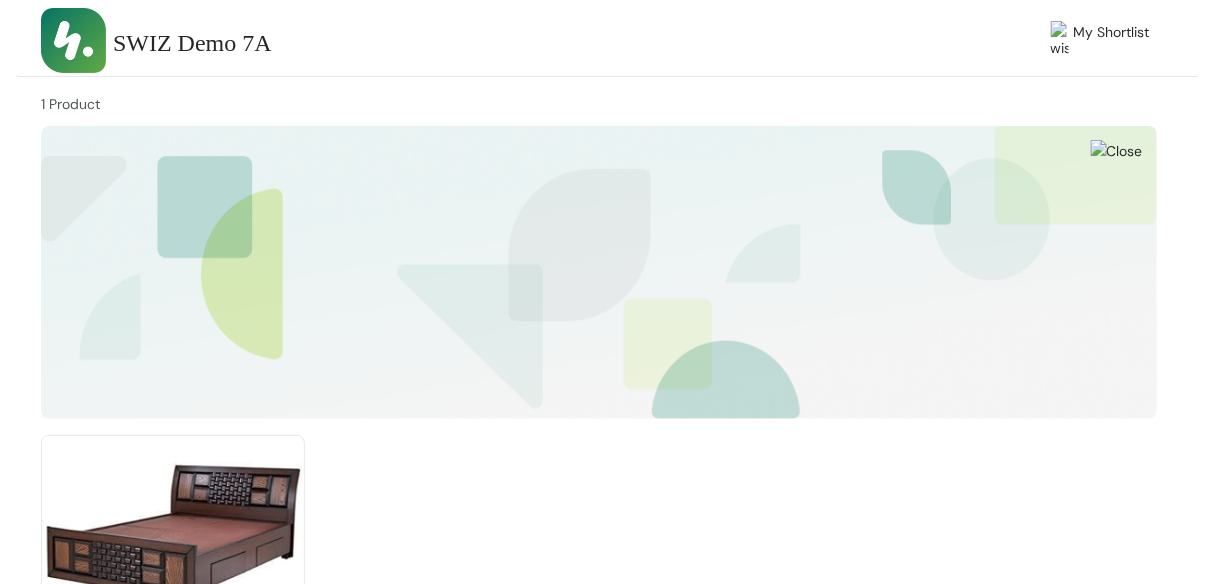 scroll, scrollTop: 224, scrollLeft: 0, axis: vertical 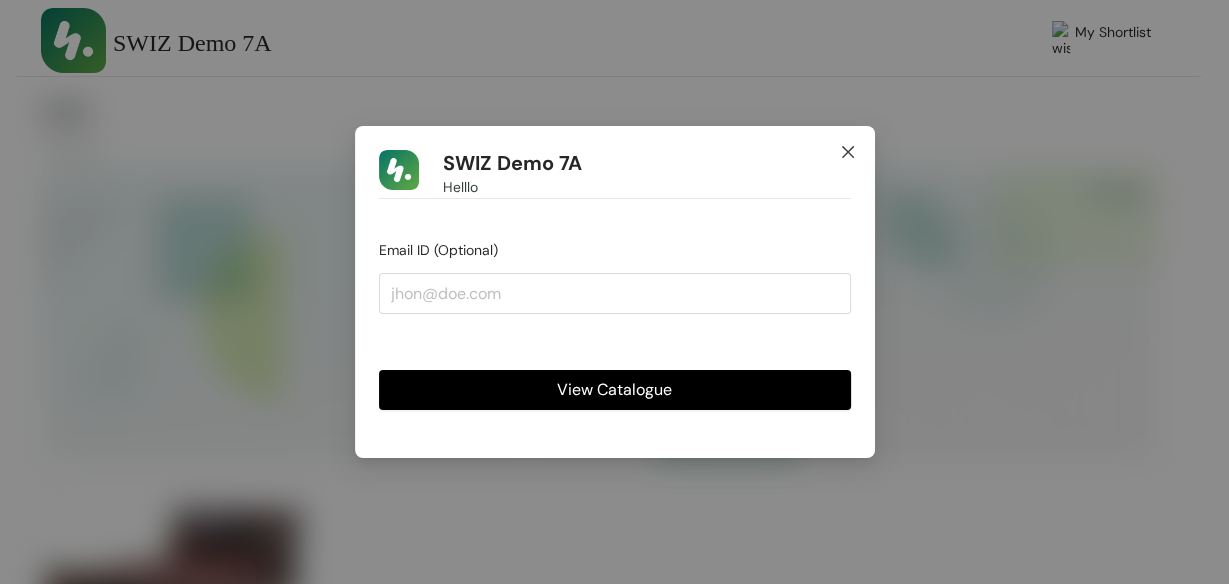 click 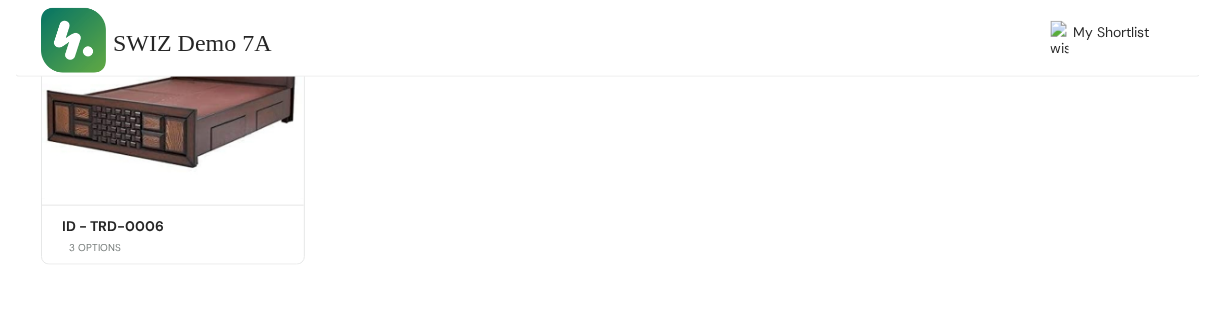 scroll, scrollTop: 480, scrollLeft: 0, axis: vertical 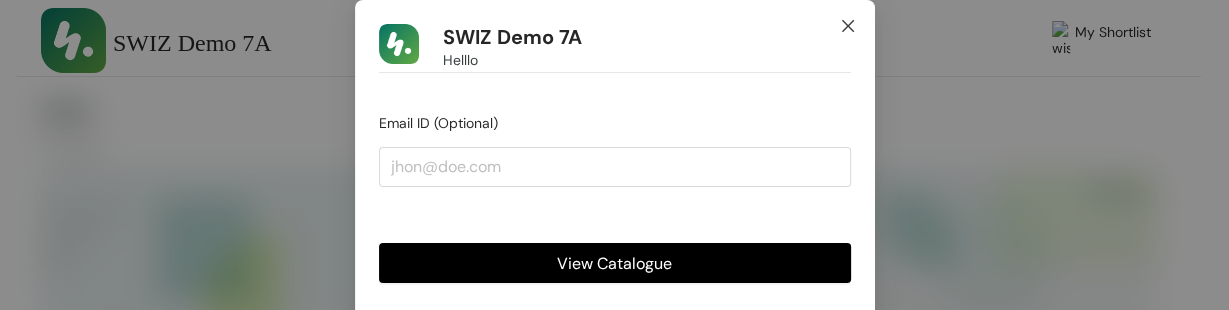 click 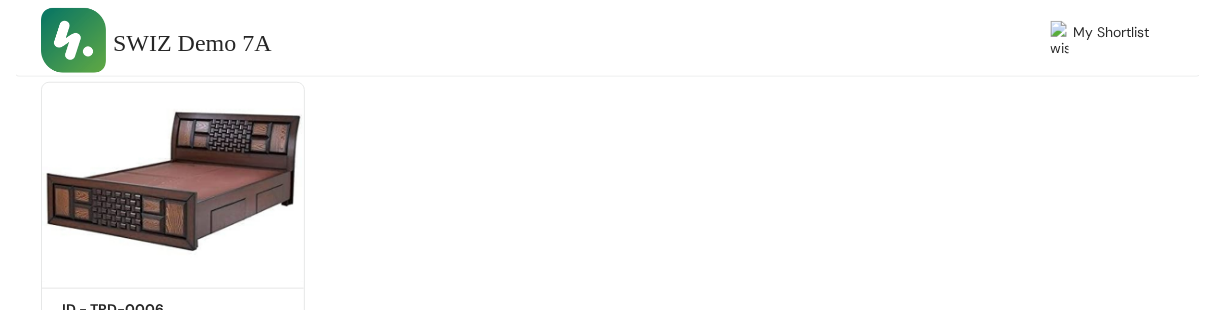 scroll, scrollTop: 497, scrollLeft: 0, axis: vertical 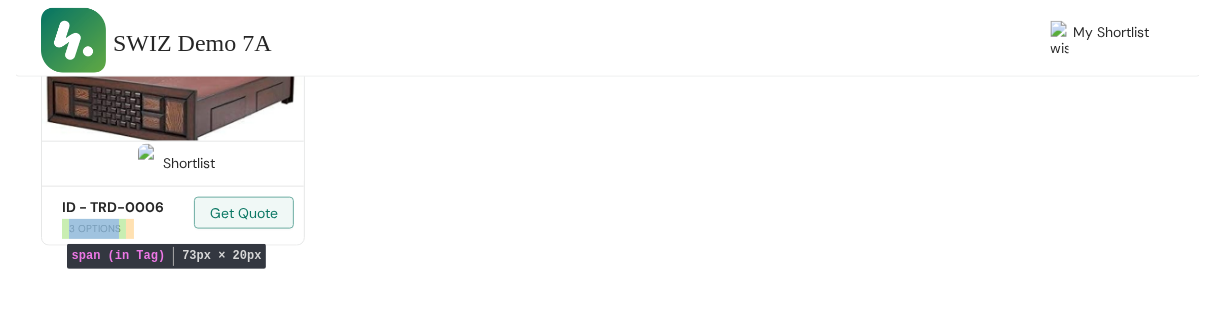 click on "3 OPTIONS" at bounding box center [95, 229] 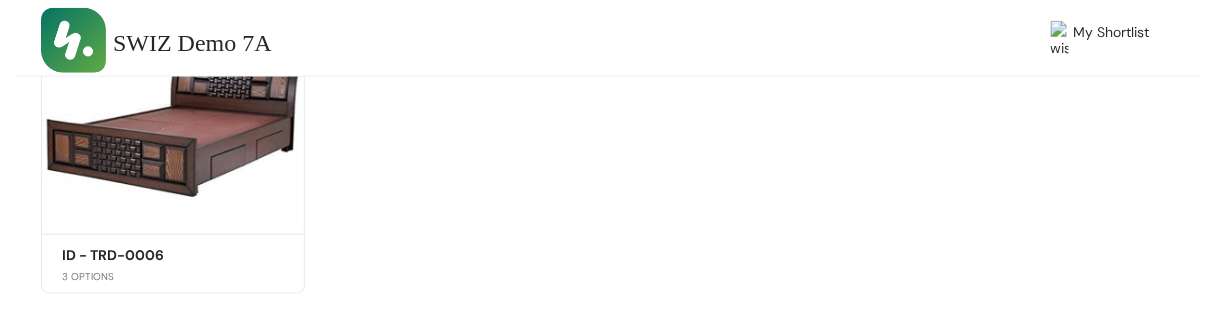 scroll, scrollTop: 497, scrollLeft: 0, axis: vertical 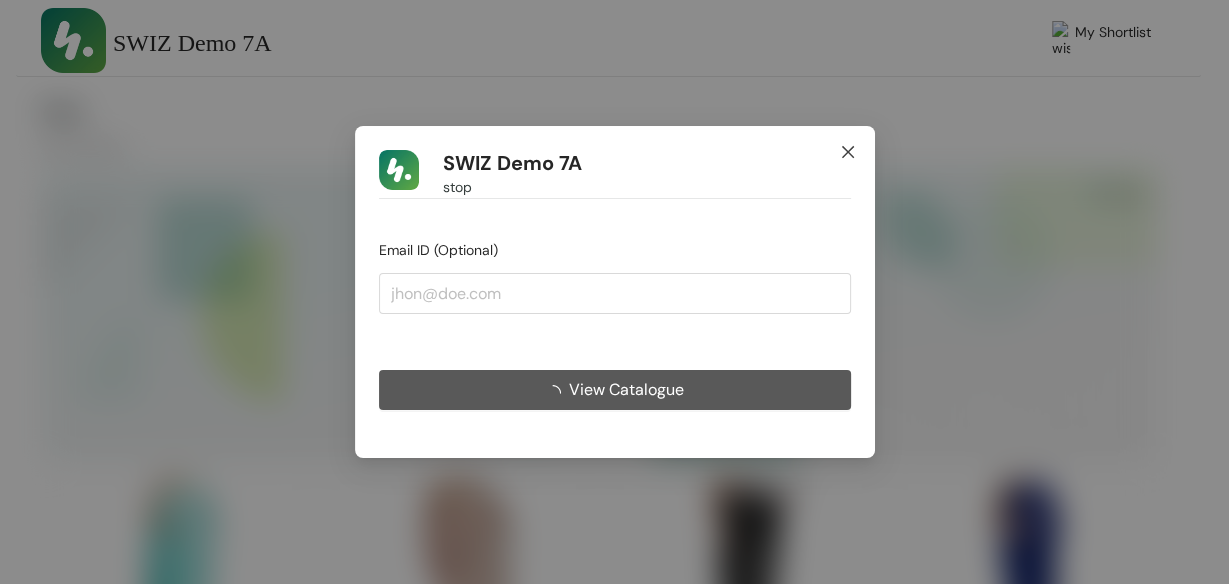 click 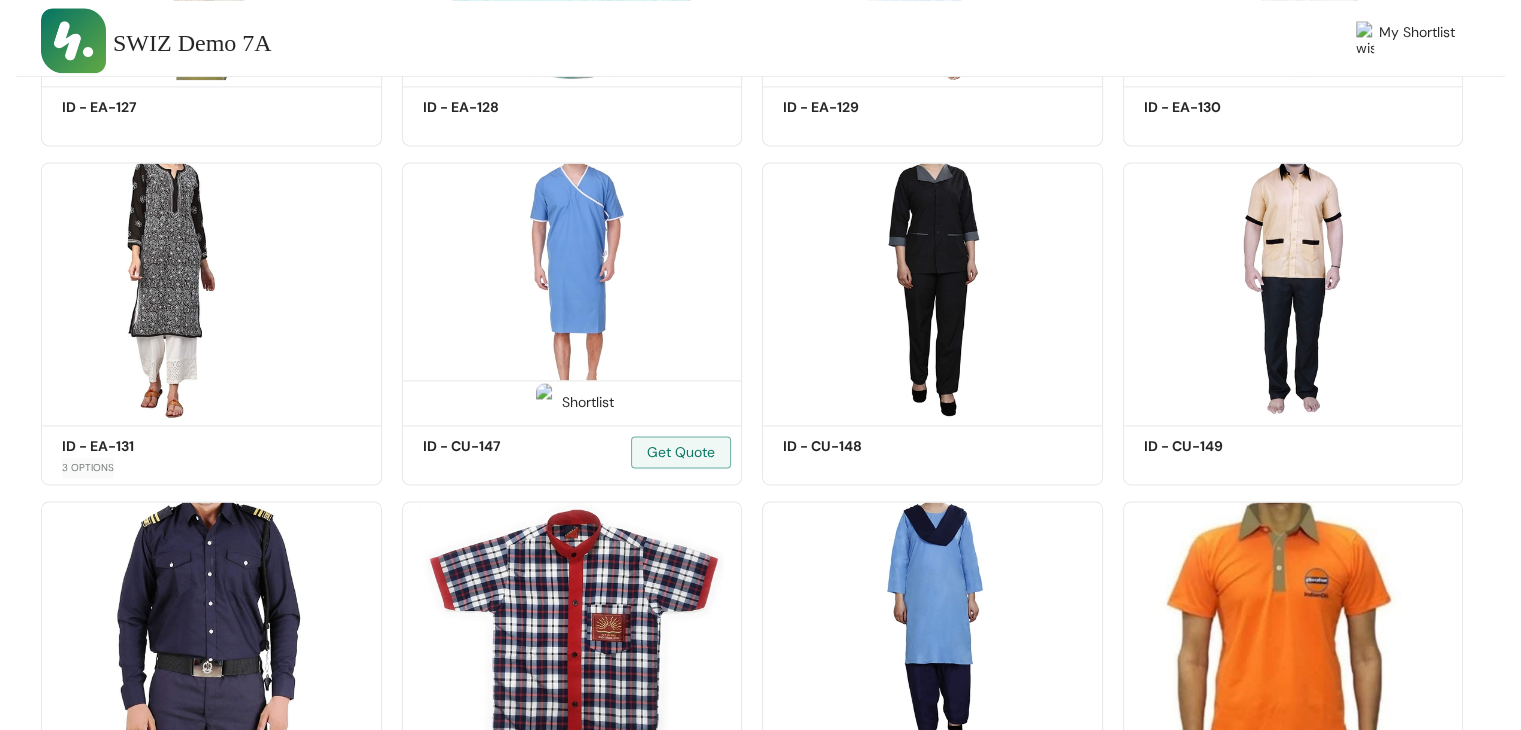 scroll, scrollTop: 2768, scrollLeft: 0, axis: vertical 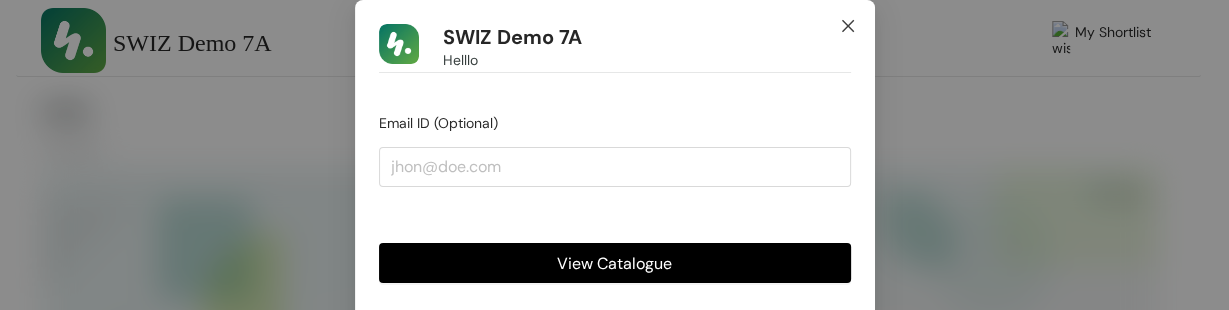 click at bounding box center (848, 27) 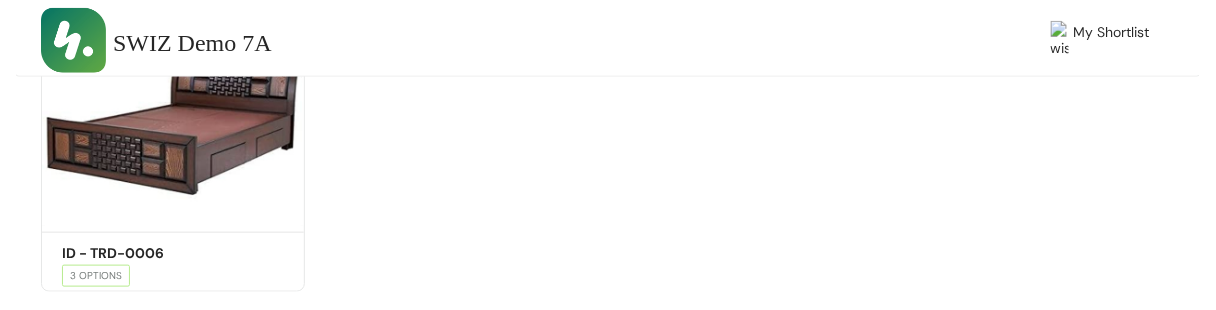 scroll, scrollTop: 452, scrollLeft: 0, axis: vertical 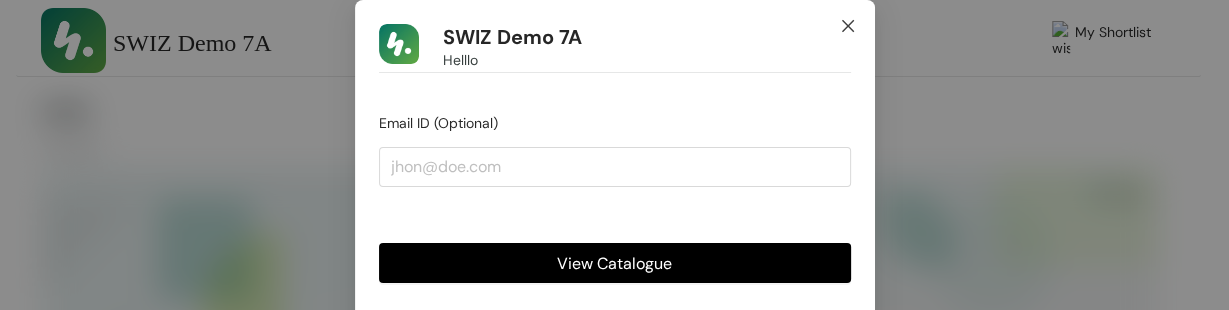 click 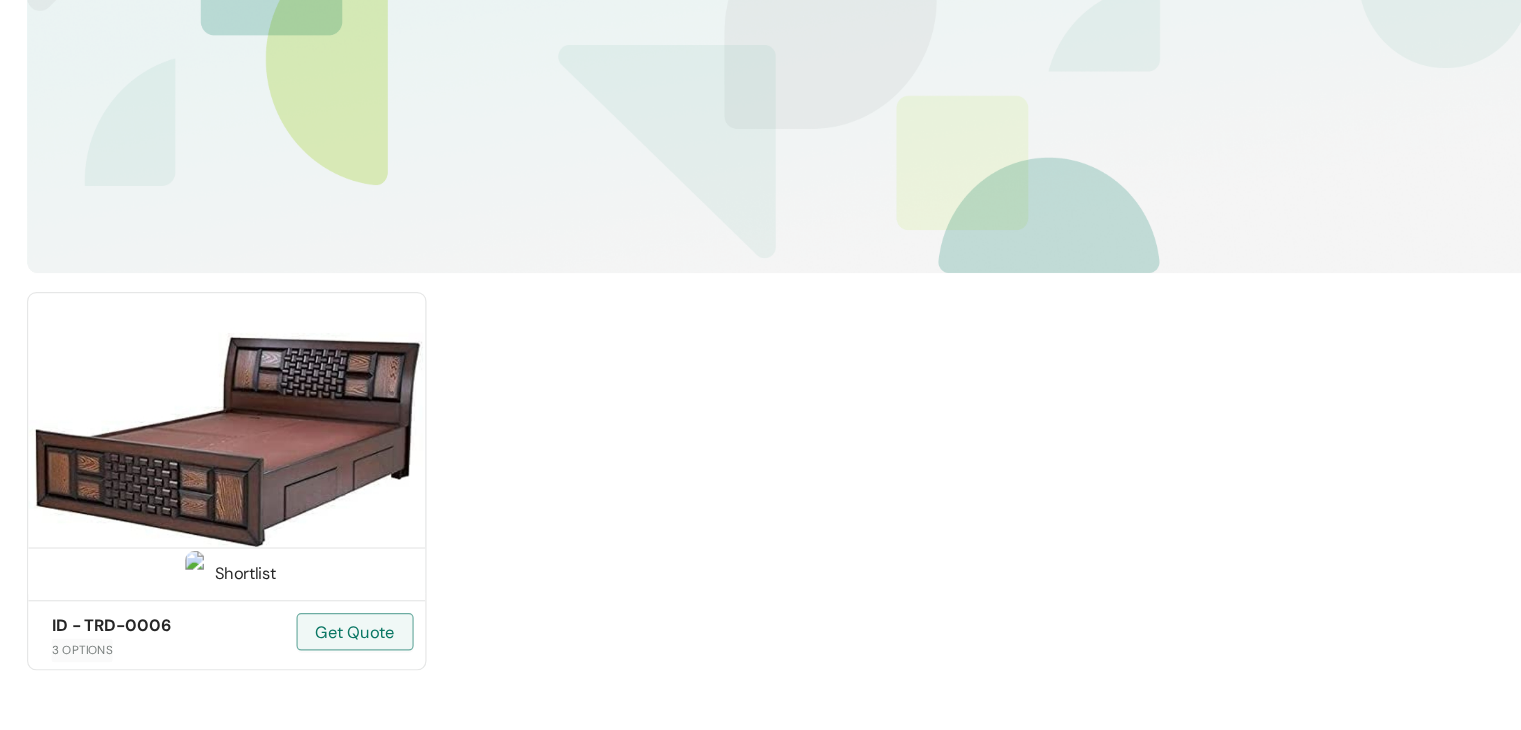 scroll, scrollTop: 210, scrollLeft: 0, axis: vertical 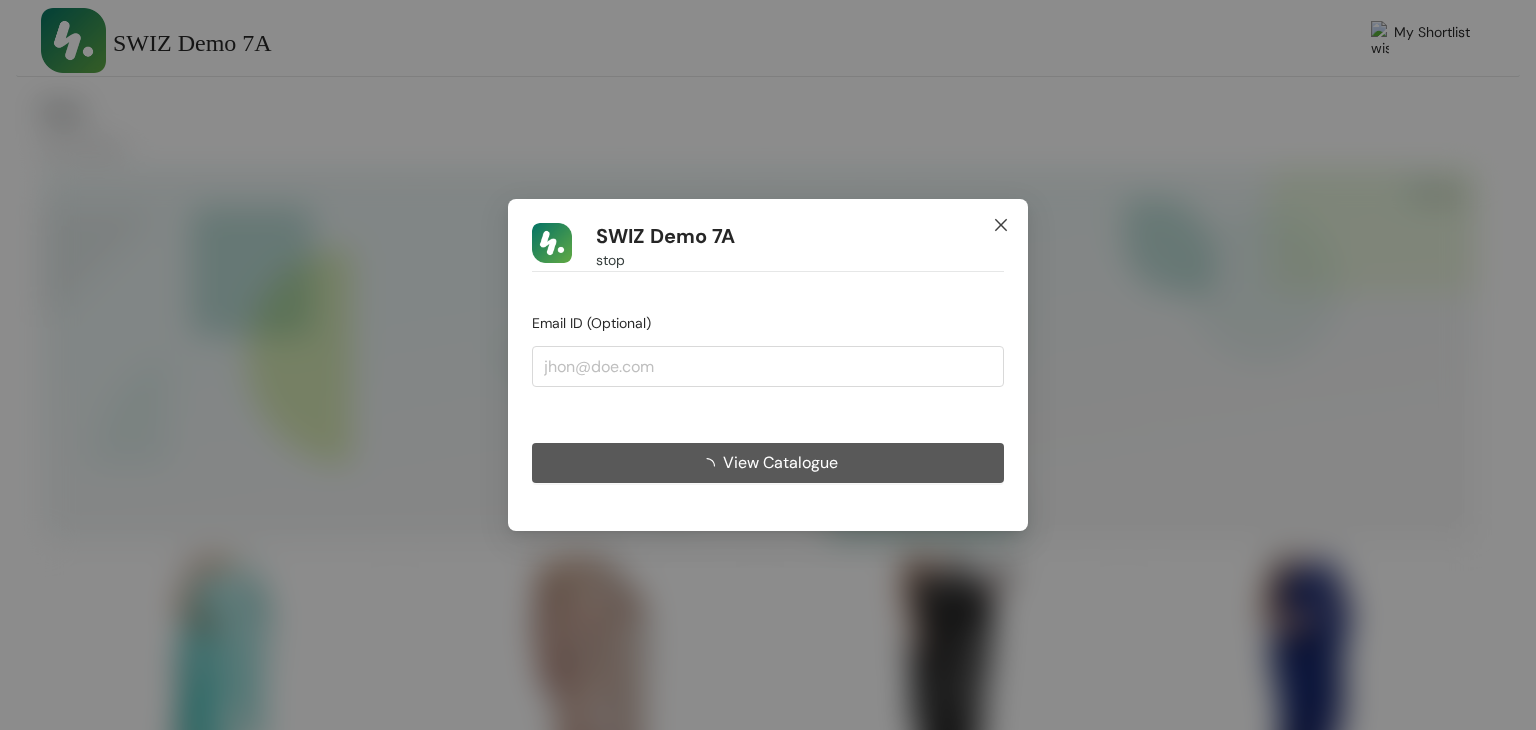 click at bounding box center (1001, 226) 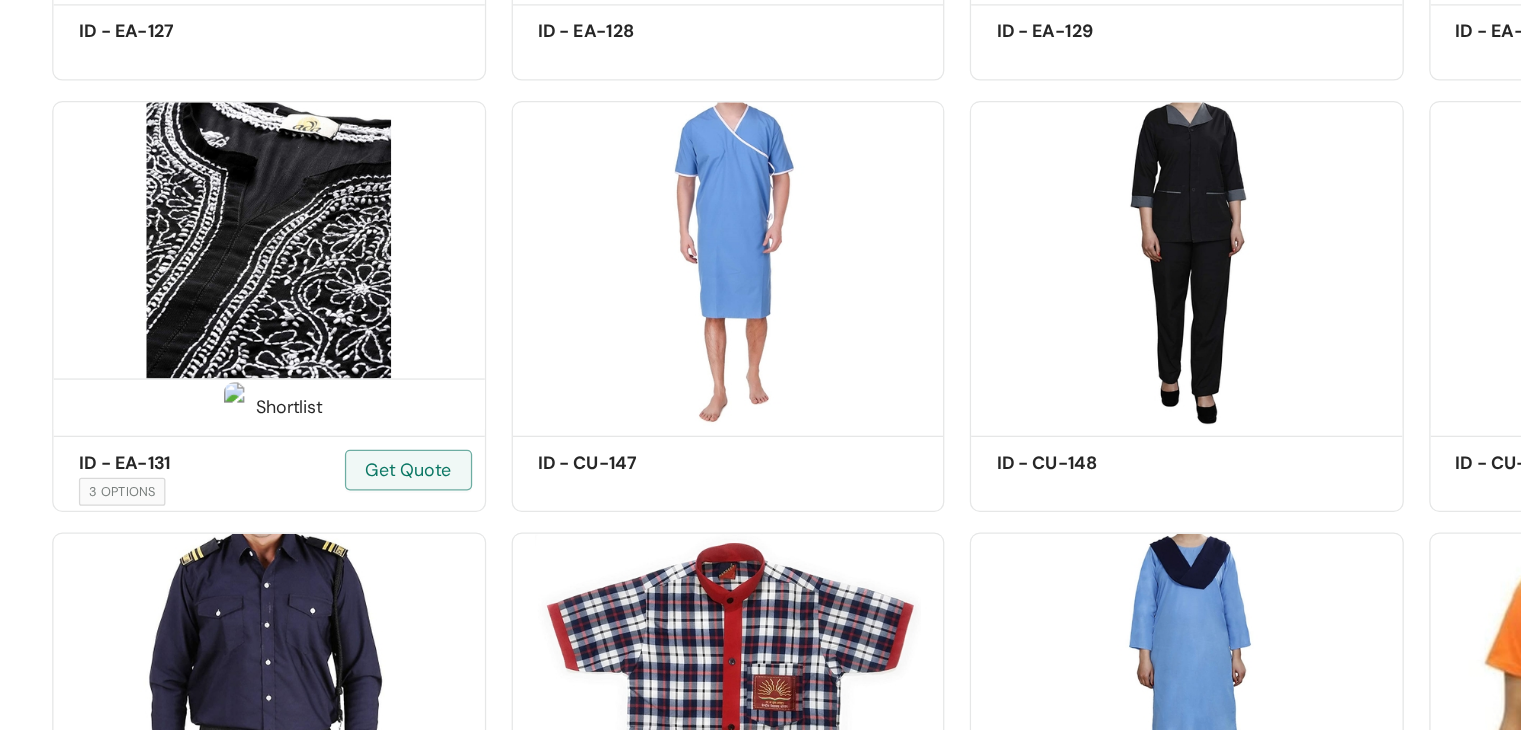 scroll, scrollTop: 2689, scrollLeft: 0, axis: vertical 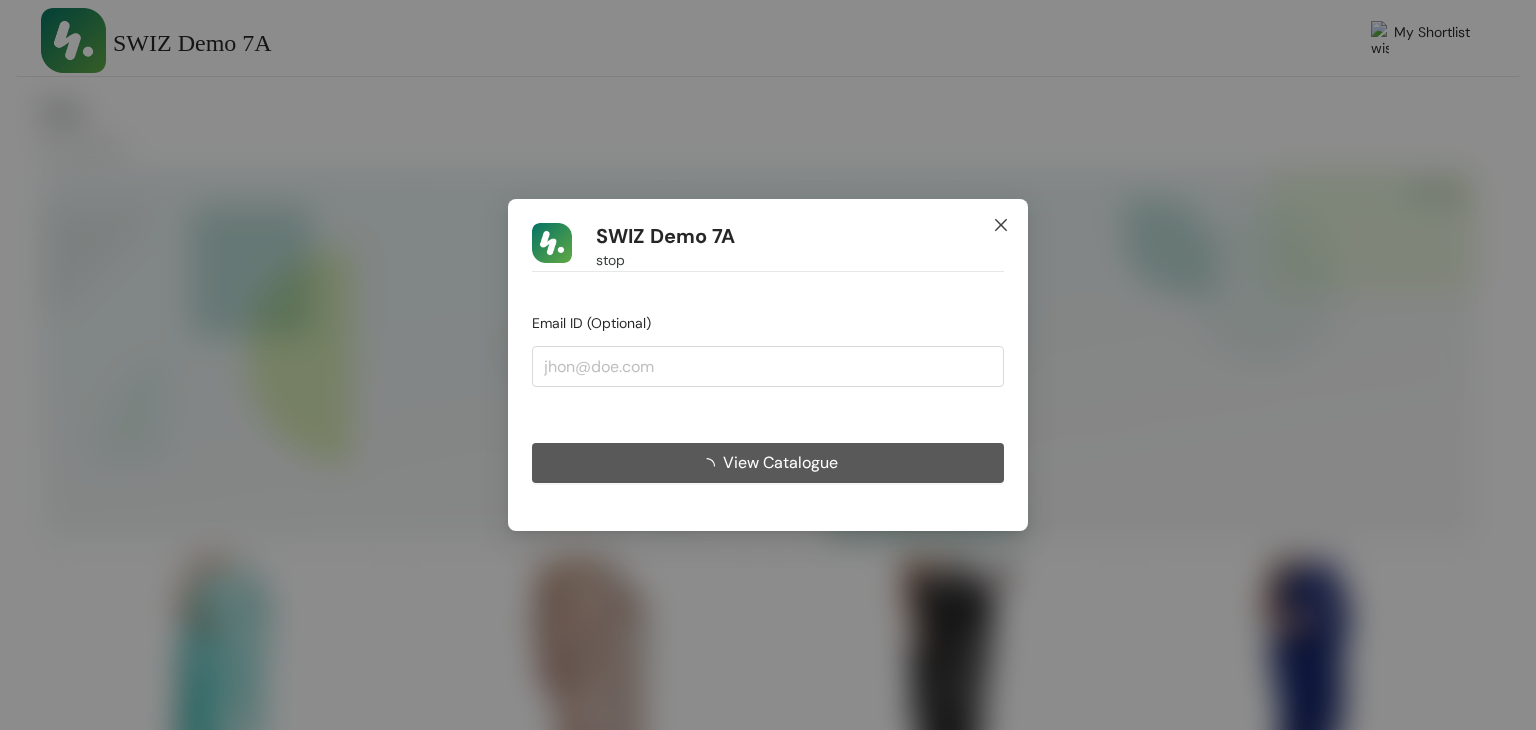 click at bounding box center (1001, 226) 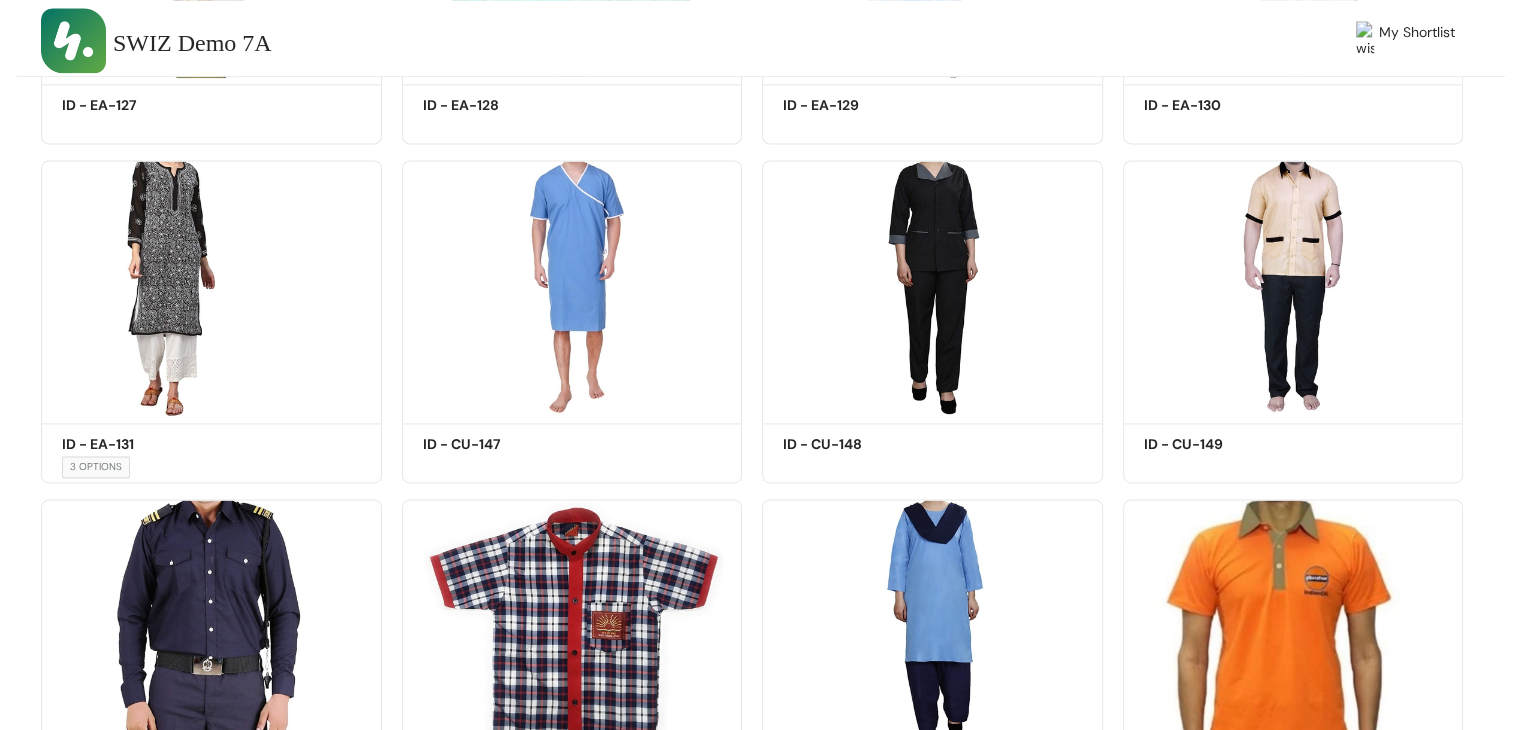 scroll, scrollTop: 2774, scrollLeft: 0, axis: vertical 